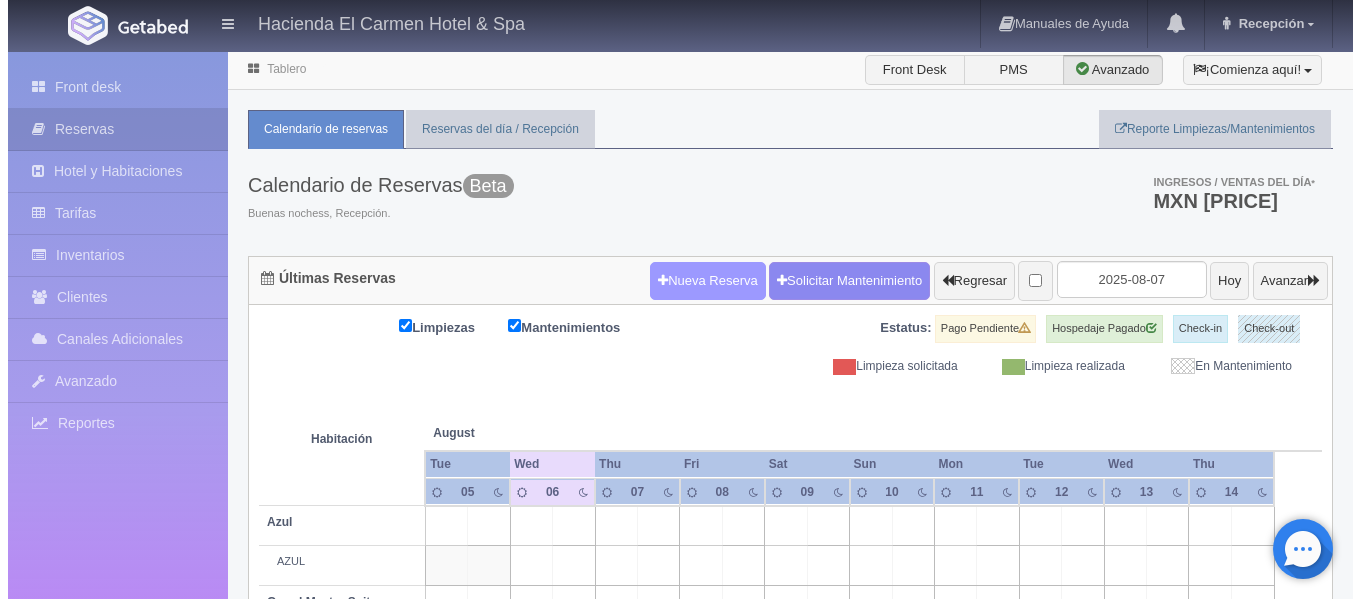 scroll, scrollTop: 0, scrollLeft: 0, axis: both 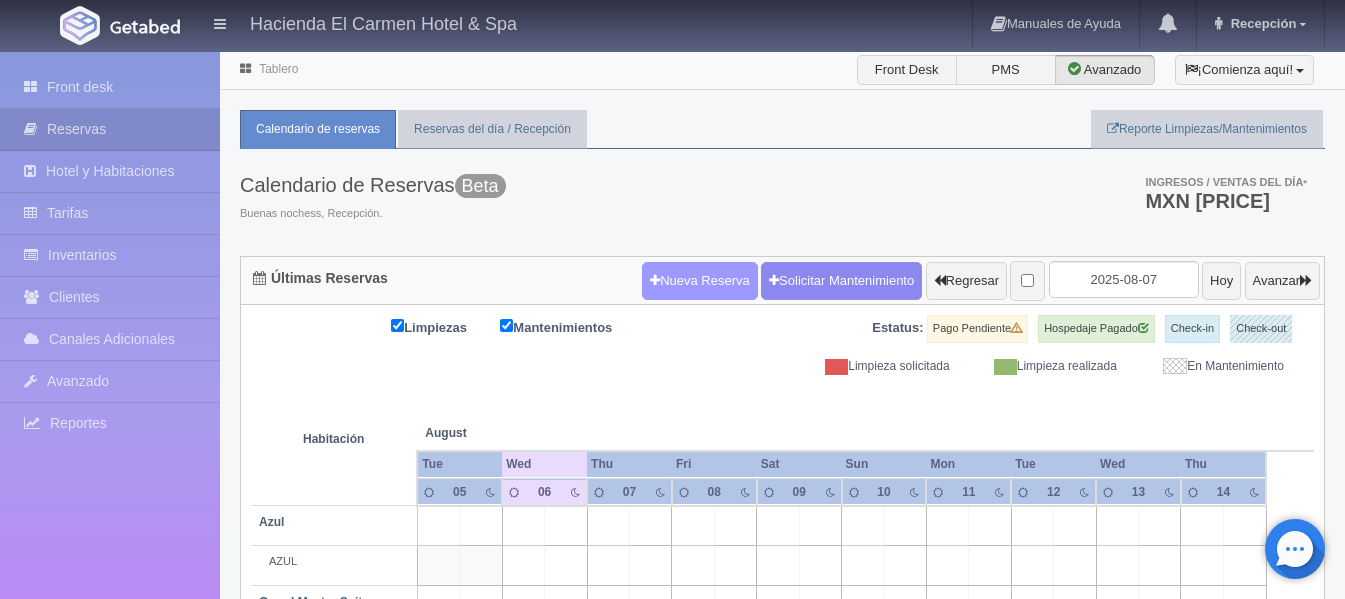 click on "Nueva Reserva" at bounding box center (700, 281) 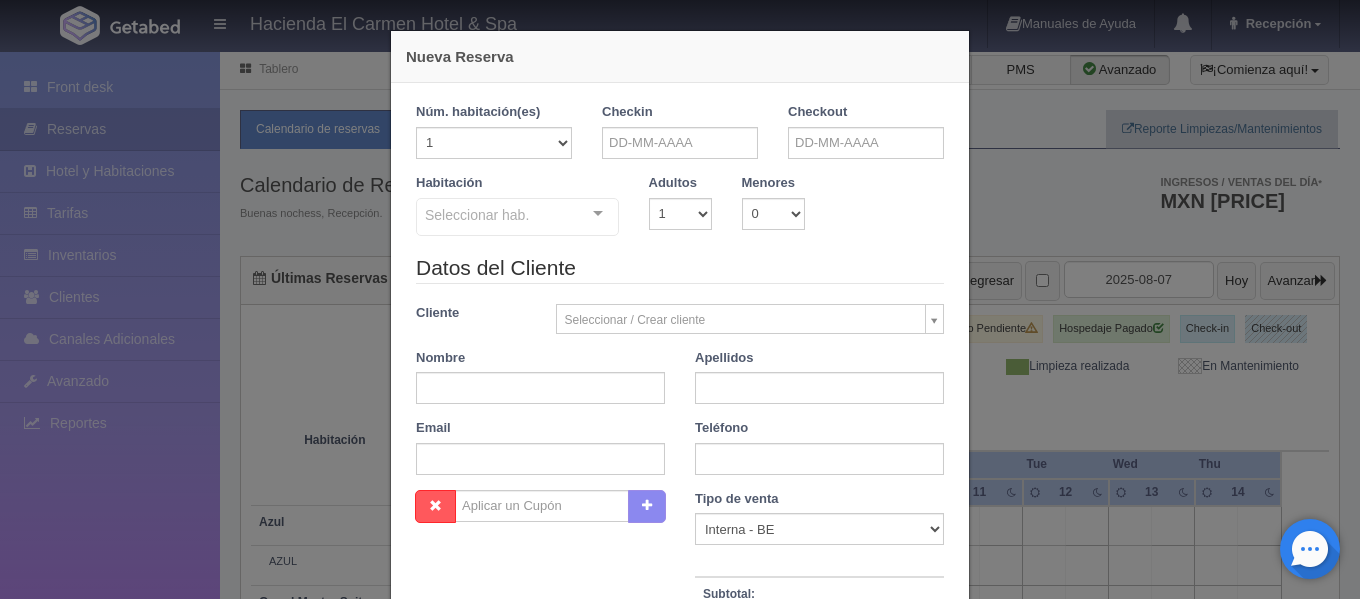 checkbox on "false" 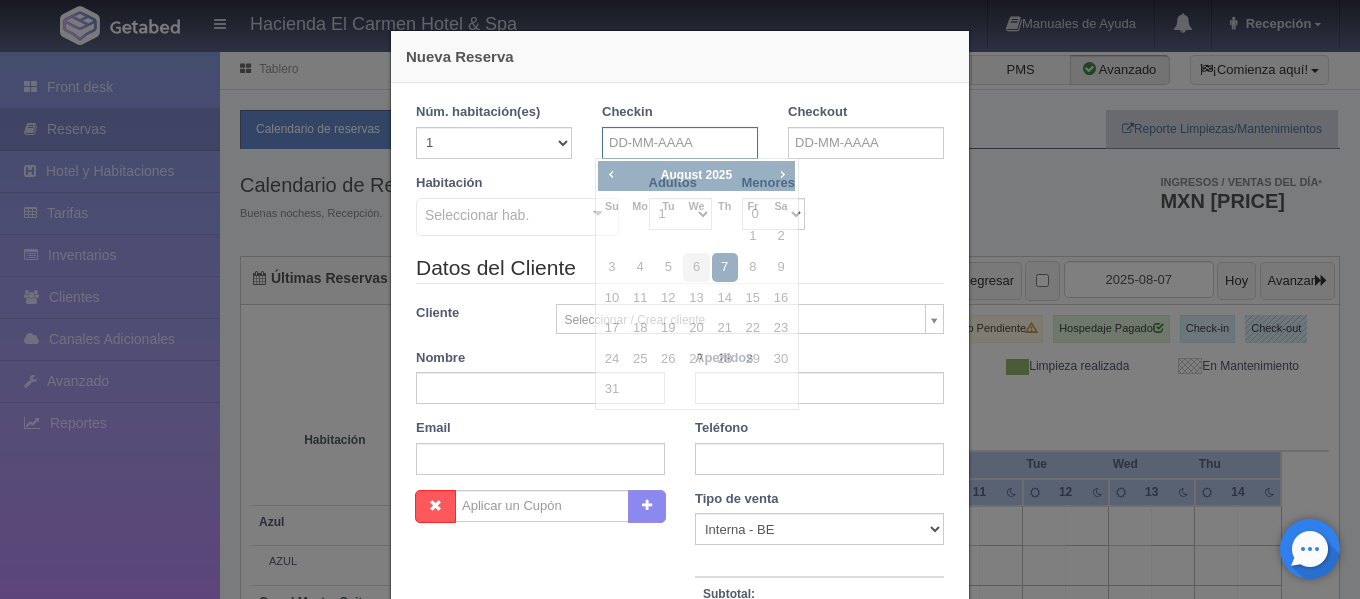 click at bounding box center [680, 143] 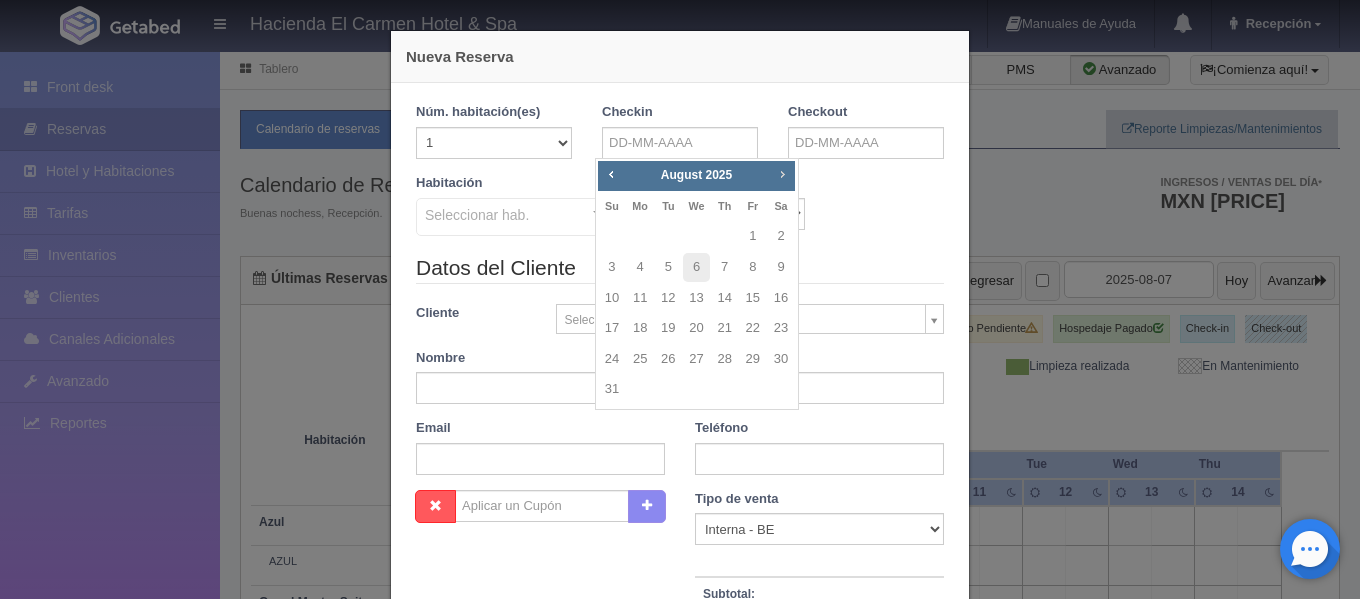 click on "Next" at bounding box center [782, 174] 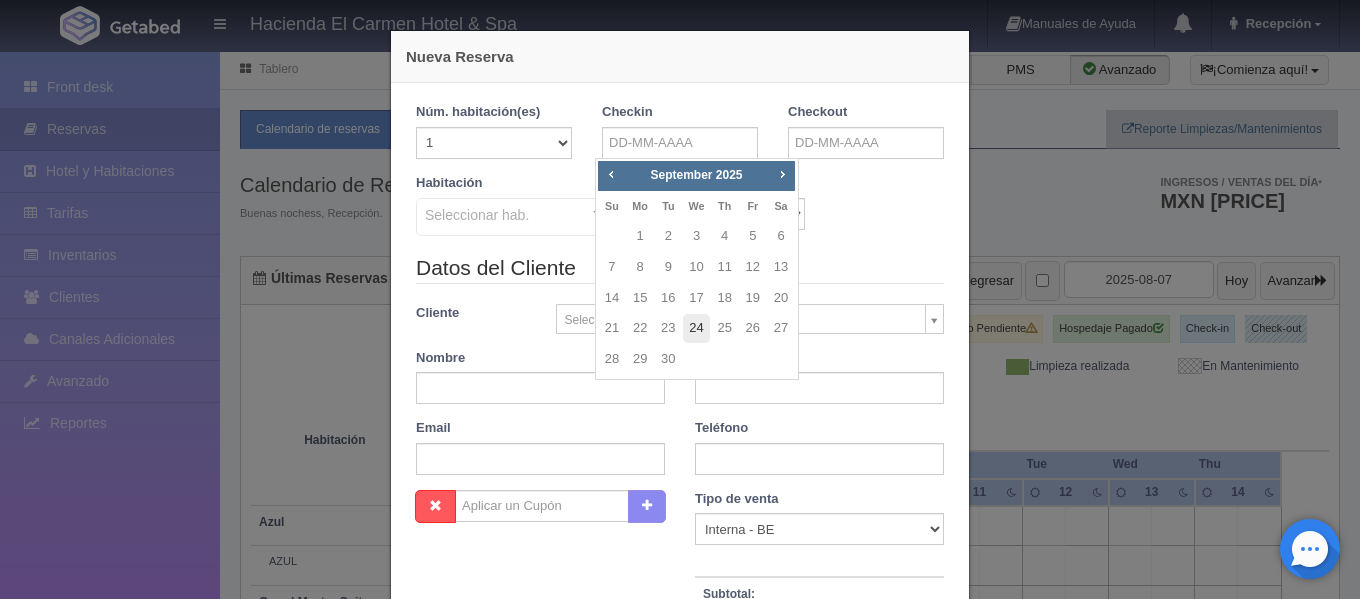 click on "24" at bounding box center [696, 328] 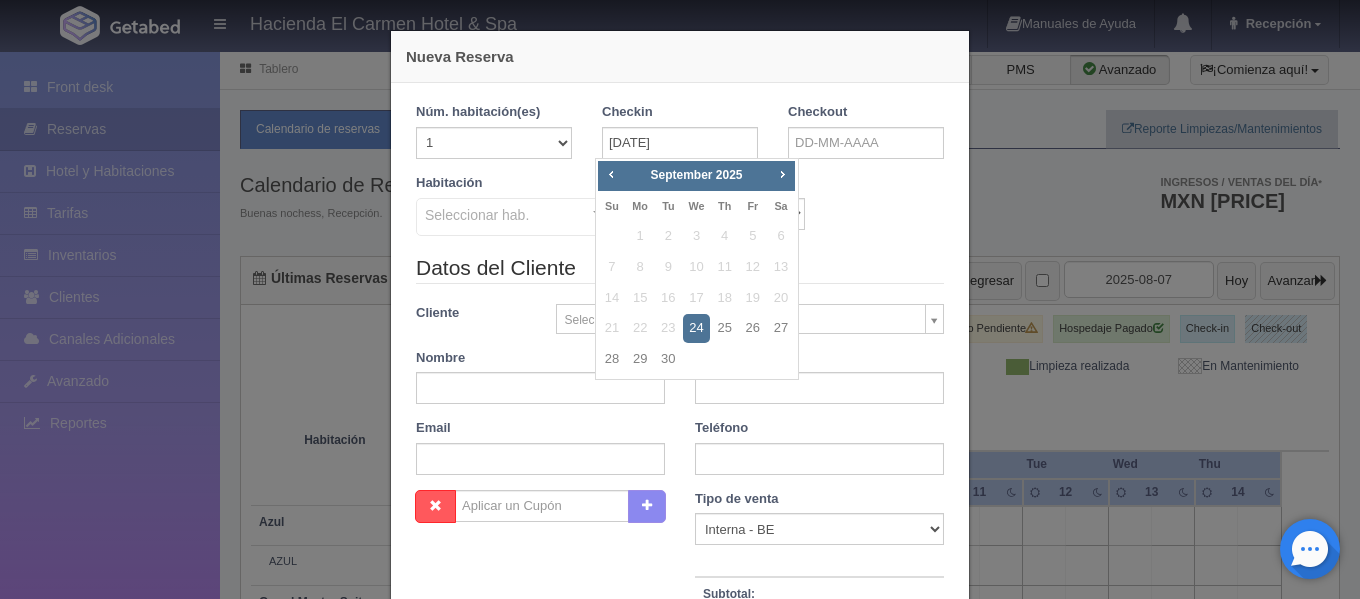 checkbox on "false" 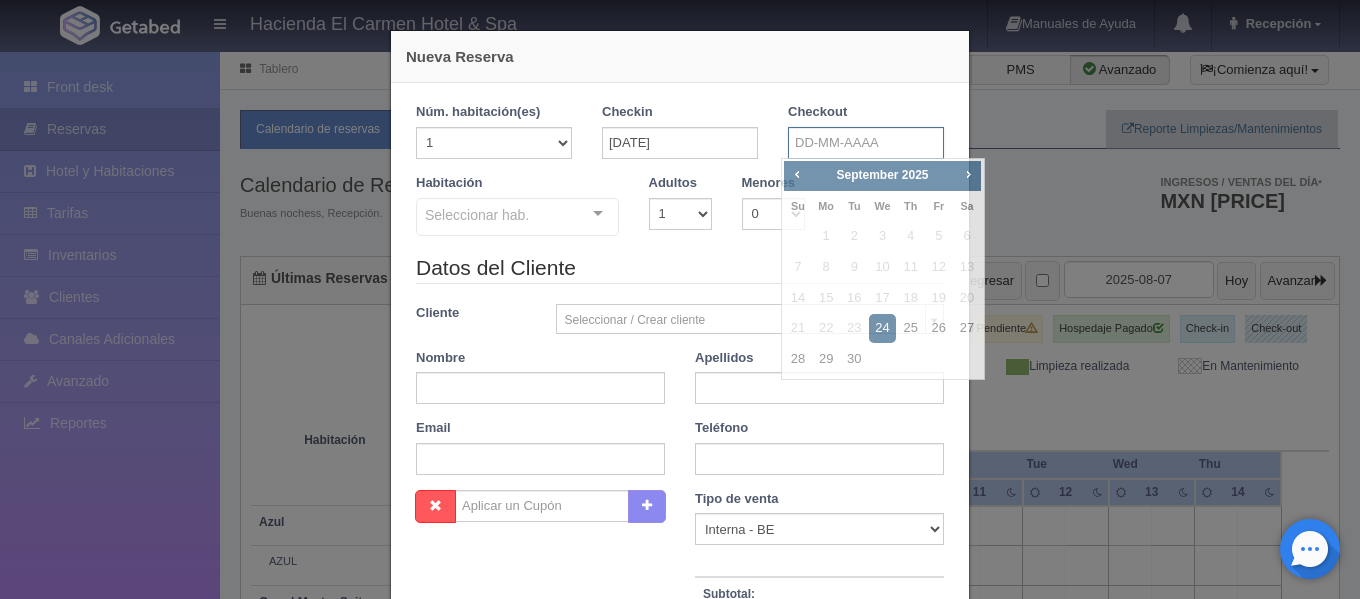 click at bounding box center [866, 143] 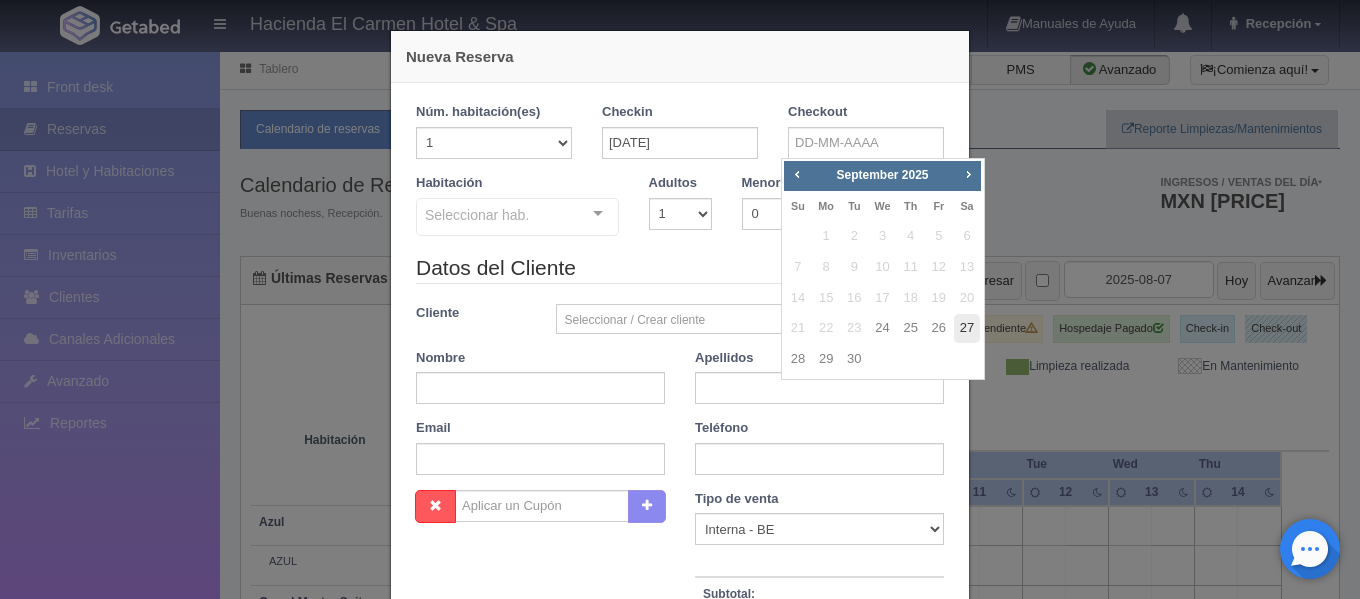 click on "27" at bounding box center [967, 328] 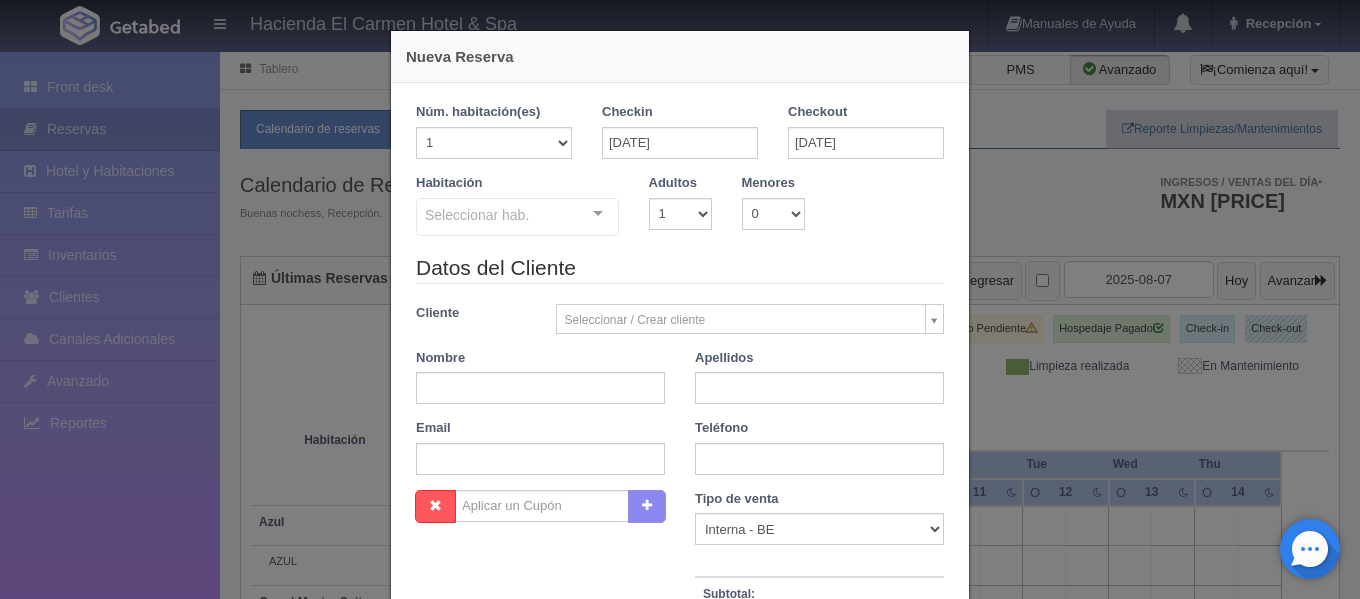 checkbox on "false" 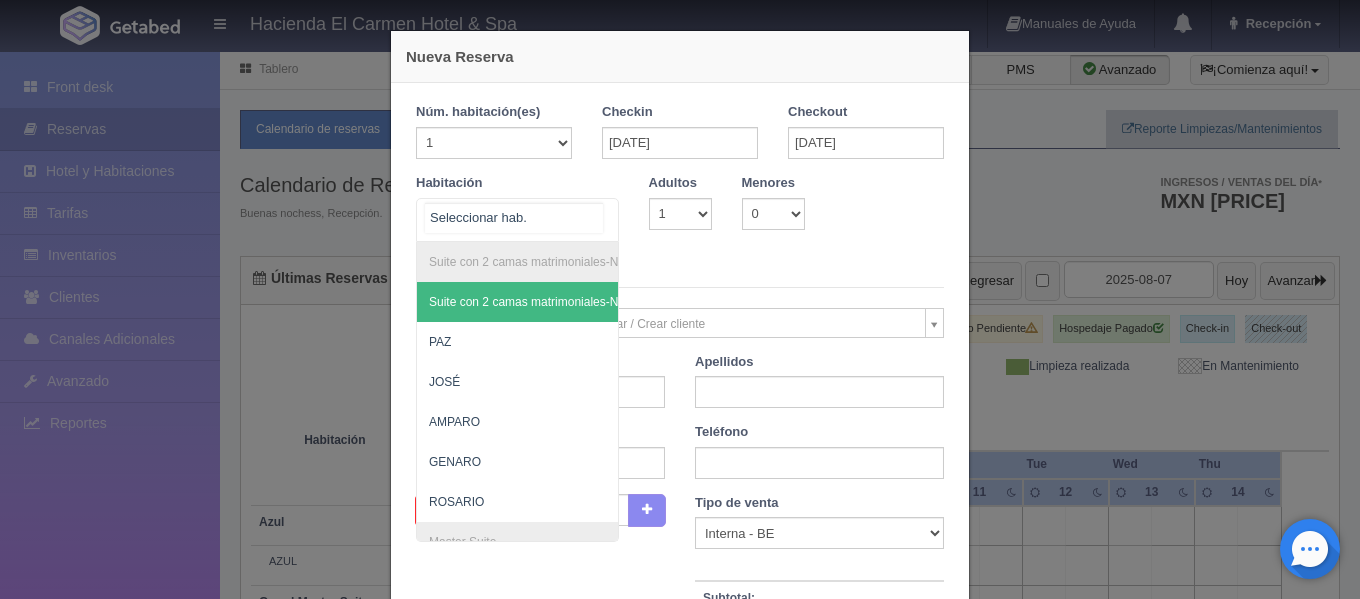 click on "Suite con 2 camas matrimoniales-No apta para menores Suite con 2 camas matrimoniales-No apta para menores - Sin asignar   [FIRST]   [FIRST]   [FIRST]   [FIRST]   [FIRST]     Master Suite Master Suite - Sin asignar   [FIRST]   [FIRST]   [FIRST]   [FIRST]   [FIRST]   [FIRST]     Grand Master Suite Grand Master Suite - Sin asignar   [FIRST]   [FIRST]     Azul Azul - Sin asignar   AZUL     Taberna Taberna - Sin asignar   TABERNA     Suite con 1 cama King Size Suite con 1 cama King Size - Sin asignar   [FIRST]   [FIRST]   [FIRST]   [FIRST]   [FIRST]   [FIRST]   [FIRST]   [FIRST]   [FIRST]     Suite con 2 Camas matrimoniales, apta para menores Suite con 2 Camas matrimoniales, apta para menores - Sin asignar   [FIRST]   [FIRST]   [FIRST]   [FIRST]   [FIRST]     No elements found. Consider changing the search query.   List is empty." at bounding box center (517, 220) 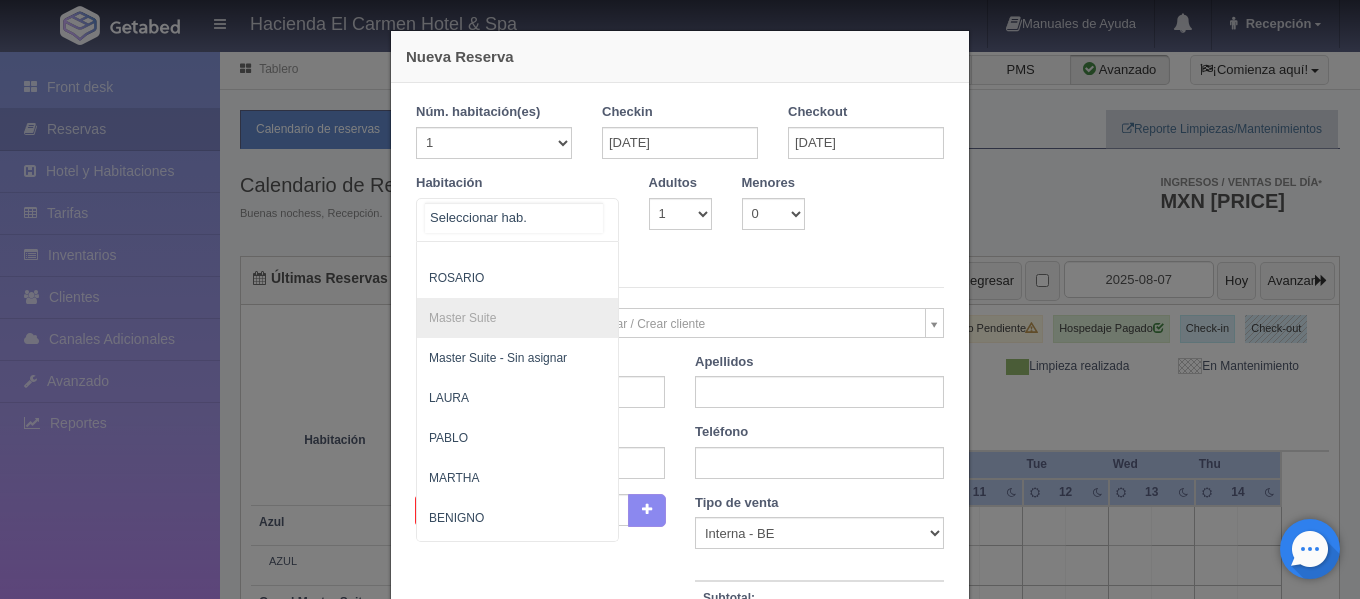 scroll, scrollTop: 223, scrollLeft: 0, axis: vertical 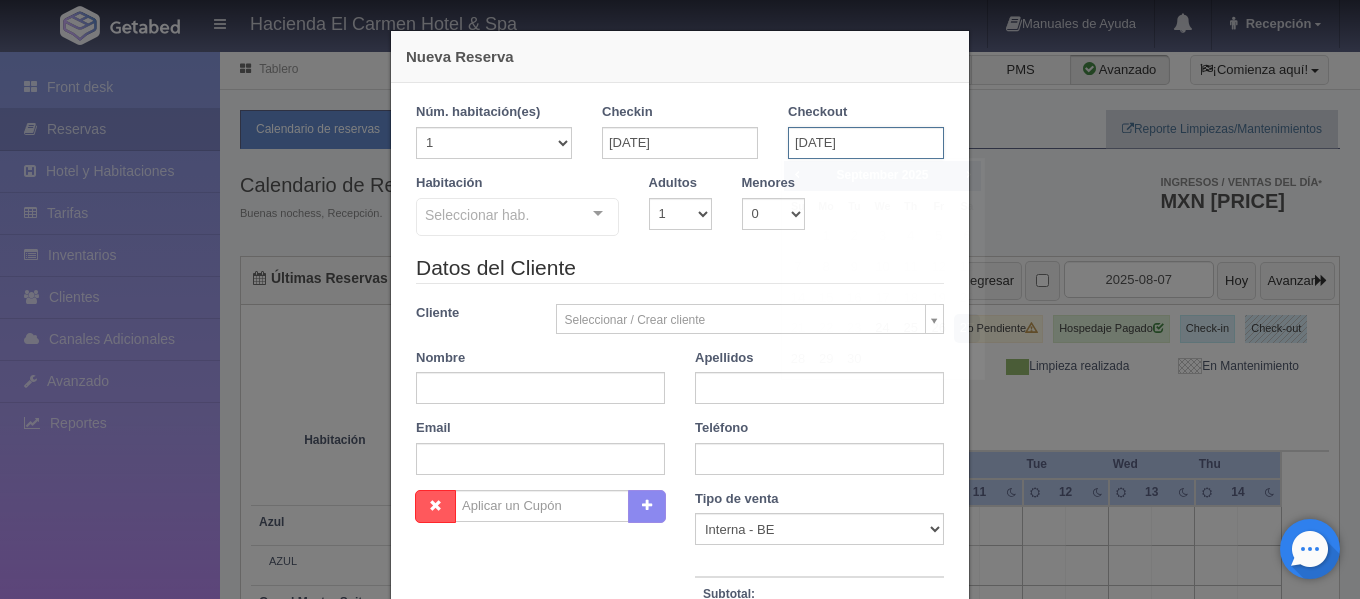 click on "27-09-2025" at bounding box center [866, 143] 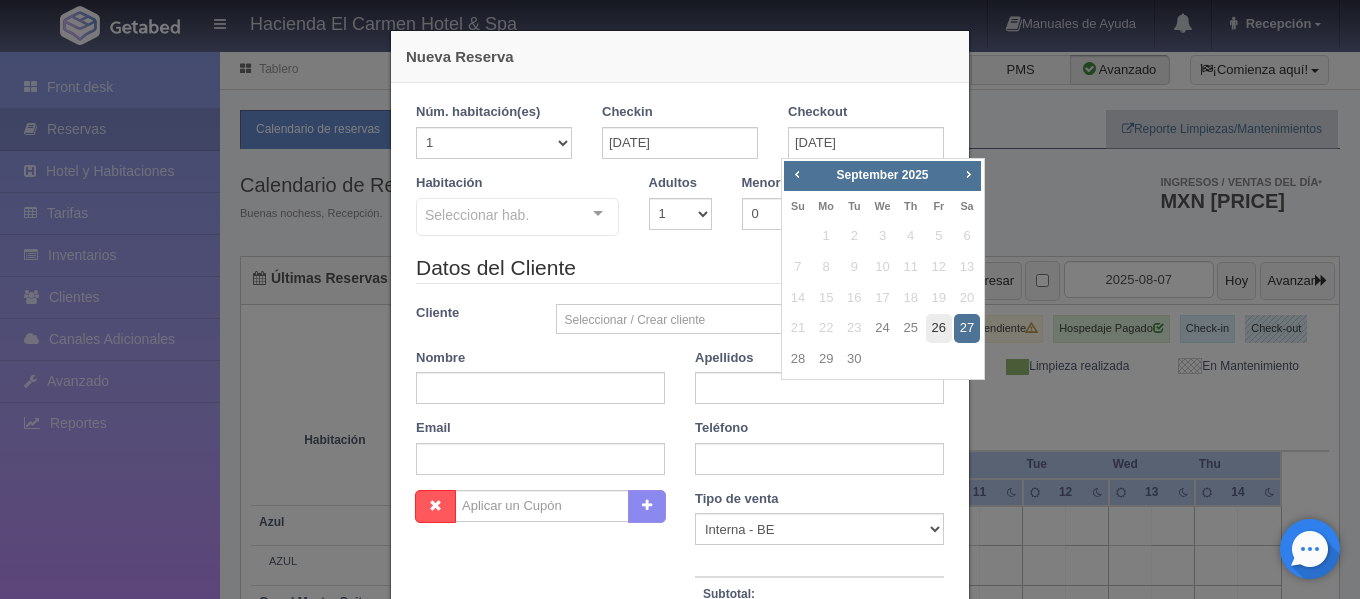 click on "26" at bounding box center [939, 328] 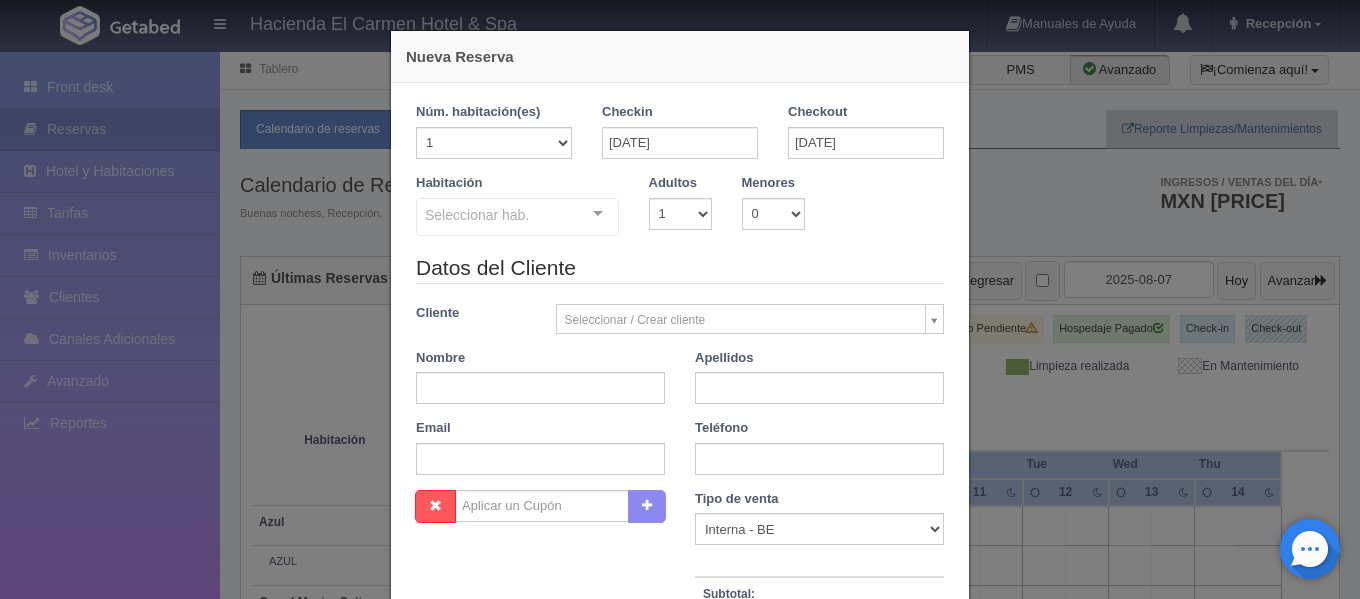 checkbox on "false" 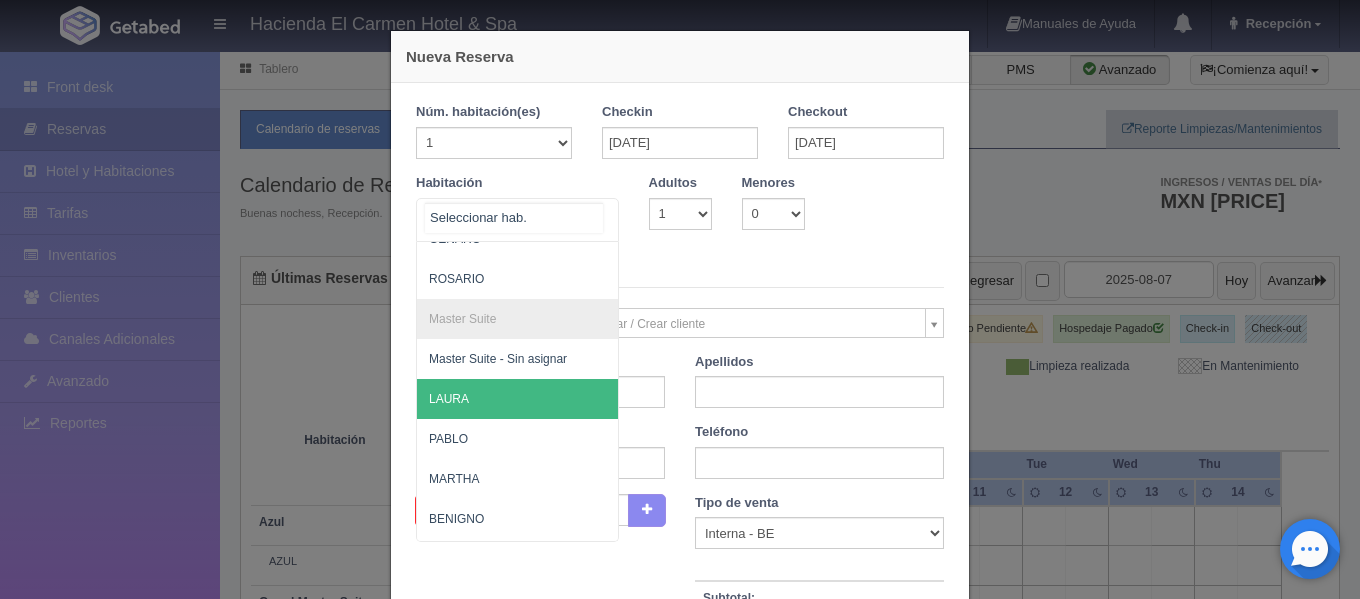 click on "Suite con 2 camas matrimoniales-No apta para menores Suite con 2 camas matrimoniales-No apta para menores - Sin asignar   [FIRST]   [FIRST]   [FIRST]   [FIRST]   [FIRST]     Master Suite Master Suite - Sin asignar   [FIRST]   [FIRST]   [FIRST]   [FIRST]   [FIRST]   [FIRST]     Grand Master Suite Grand Master Suite - Sin asignar   [FIRST]   [FIRST]     Azul Azul - Sin asignar   AZUL     Taberna Taberna - Sin asignar   TABERNA     Suite con 1 cama King Size Suite con 1 cama King Size - Sin asignar   [FIRST]   [FIRST]   [FIRST]   [FIRST]   [FIRST]   [FIRST]   [FIRST]   [FIRST]   [FIRST]     Suite con 2 Camas matrimoniales, apta para menores Suite con 2 Camas matrimoniales, apta para menores - Sin asignar   [FIRST]   [FIRST]   [FIRST]   [FIRST]   [FIRST]     No elements found. Consider changing the search query.   List is empty." at bounding box center [517, 220] 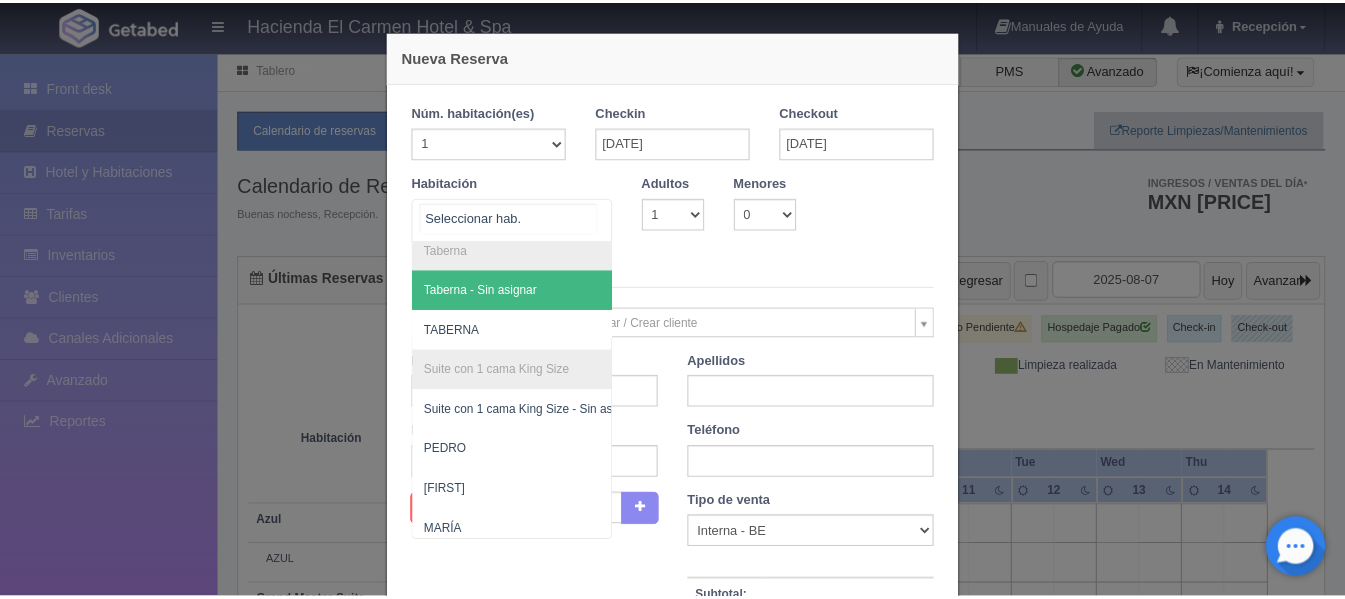 scroll, scrollTop: 933, scrollLeft: 0, axis: vertical 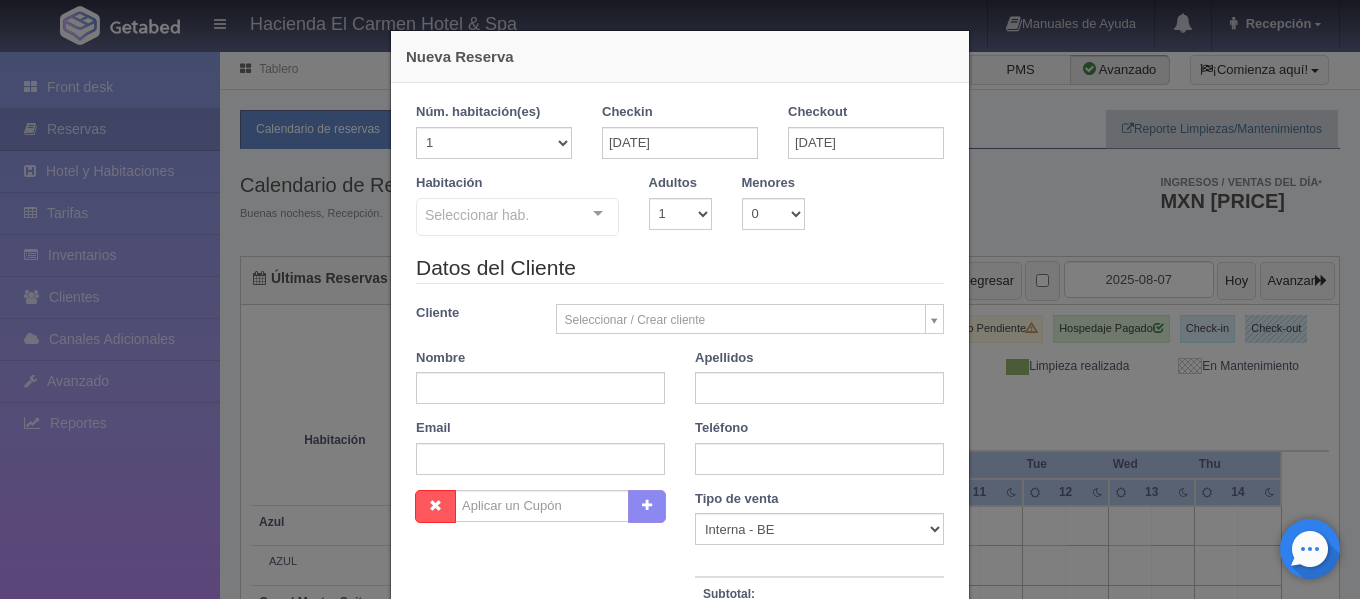 click on "Nueva Reserva   1   Núm. habitación(es)   1   2   3   4   5   6   7   8   9   10   11   12   13   14   15   16   17   18   19   20   Checkin   24-09-2025   Checkout   26-09-2025     Habitación
Seleccionar hab.
Suite con 2 camas matrimoniales-No apta para menores Suite con 2 camas matrimoniales-No apta para menores - Sin asignar   PAZ   JOSÉ   AMPARO   GENARO   ROSARIO     Master Suite Master Suite - Sin asignar   LAURA   PABLO   MARTHA   BENIGNO   JOAQUÍN   GUADALUPE     Grand Master Suite Grand Master Suite - Sin asignar   GABRIEL   PORFIRIO   LA PATRONA     Azul Azul - Sin asignar   AZUL     Taberna Taberna - Sin asignar   TABERNA     Suite con 1 cama King Size Suite con 1 cama King Size - Sin asignar   PEDRO   MANUEL   MARÍA   REFUGIO   SOLEDAD   ÁNGELES   HUMBERTO   NICOLÁS   PRIMITIVO     Suite con 2 Camas matrimoniales, apta para menores Suite con 2 Camas matrimoniales, apta para menores - Sin asignar   CELSO   CAMILO   EMILIA   MERCEDES   CANDELARIA" at bounding box center [680, 299] 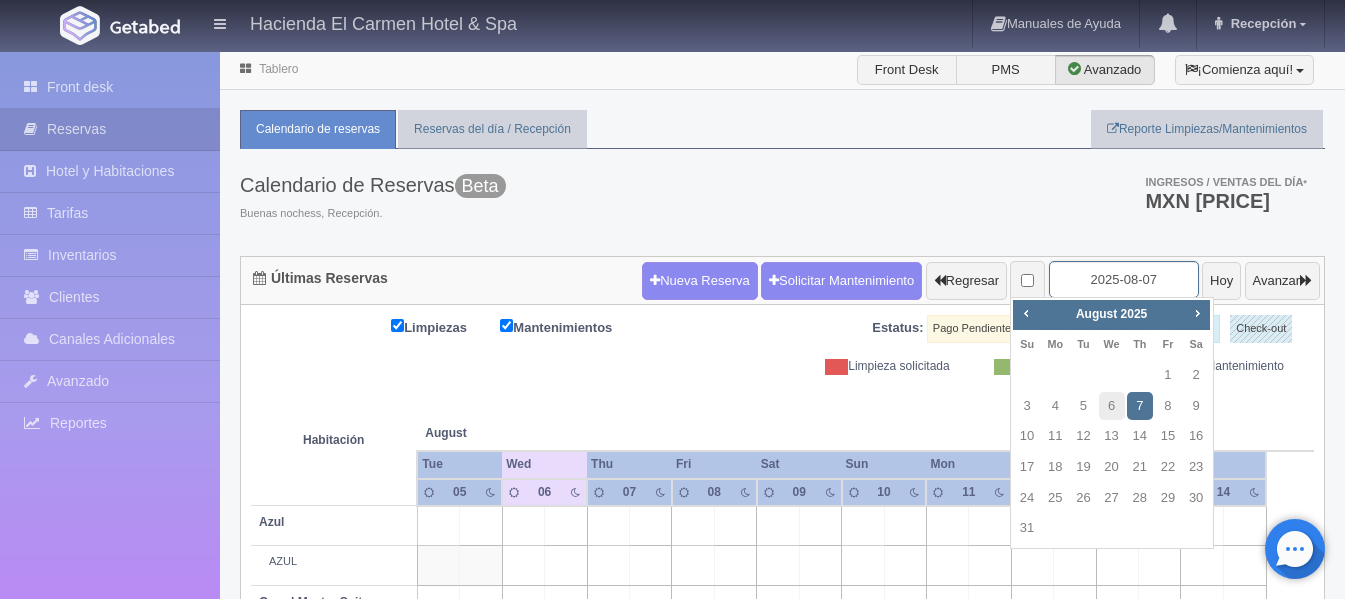 click on "2025-08-07" at bounding box center (1124, 279) 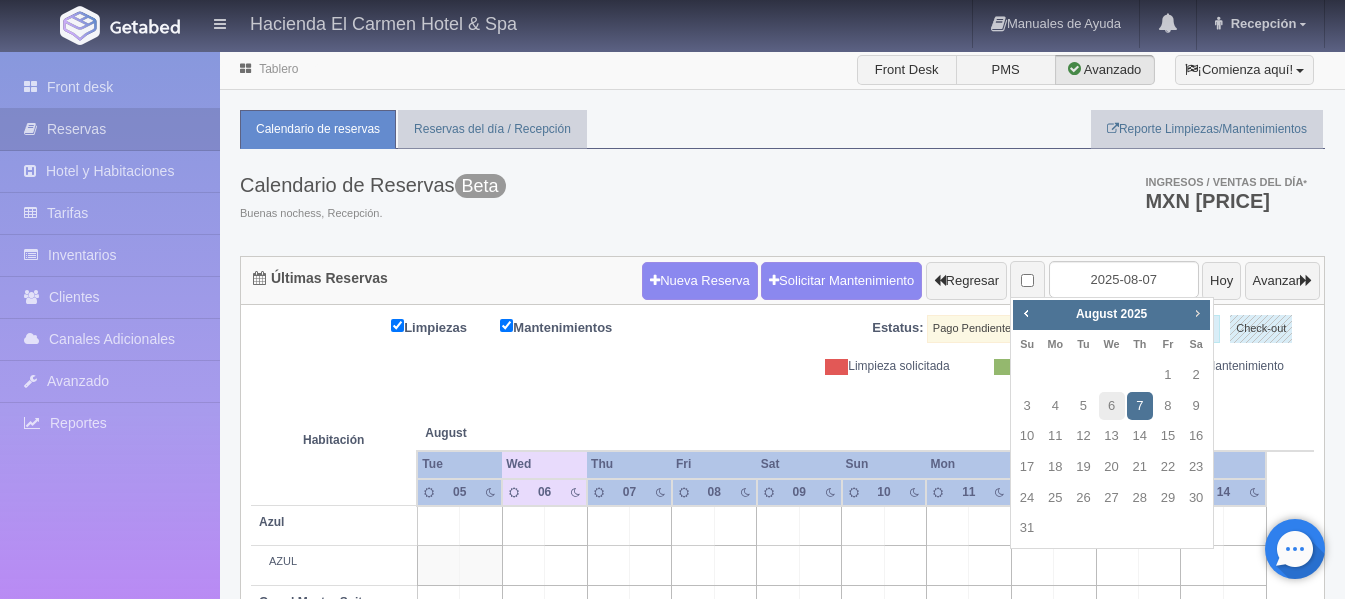 click on "Next" at bounding box center [1197, 313] 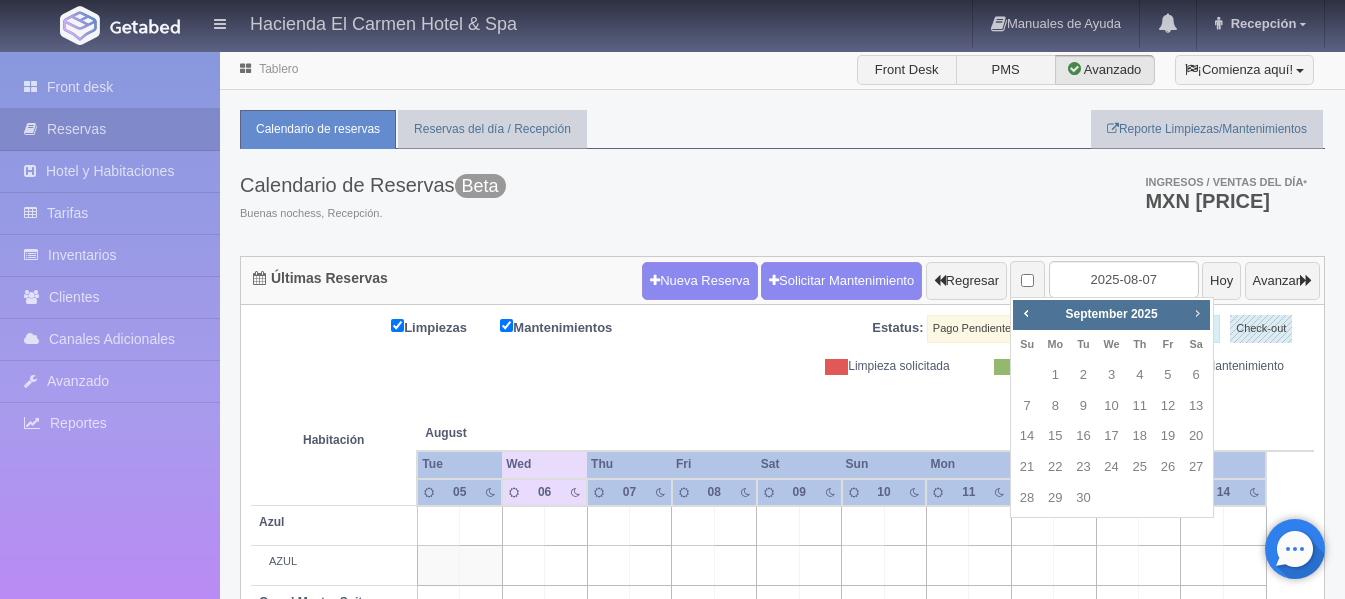 click on "Next" at bounding box center [1197, 313] 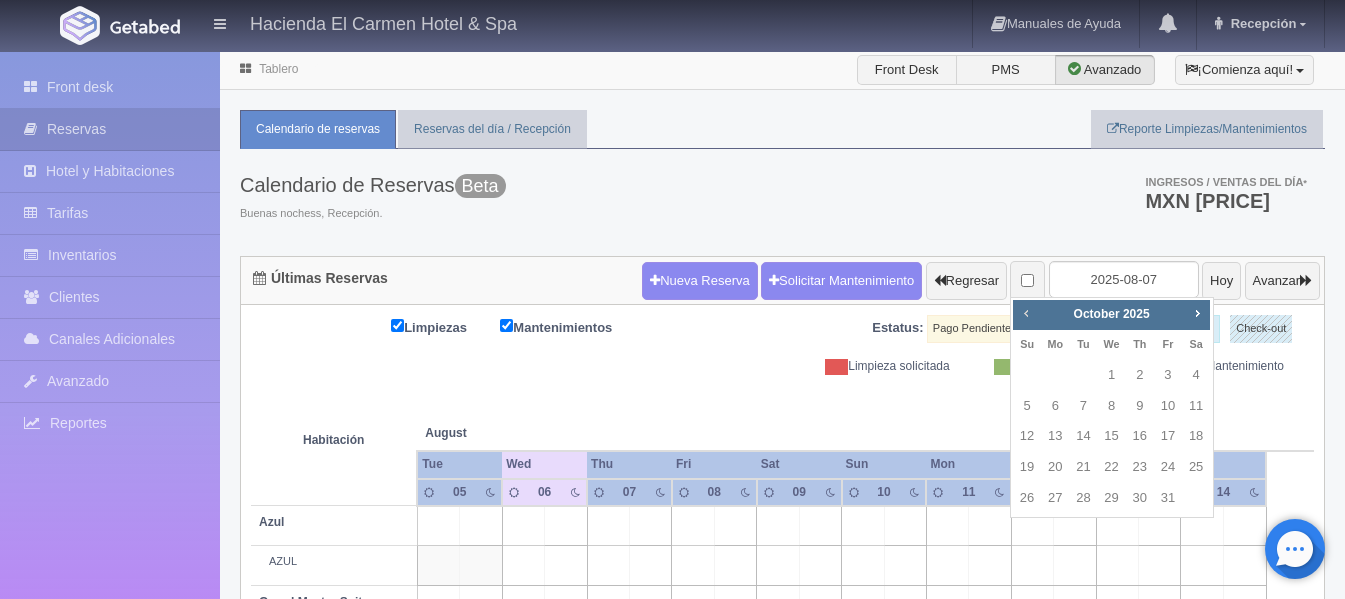 click on "Prev" at bounding box center [1026, 313] 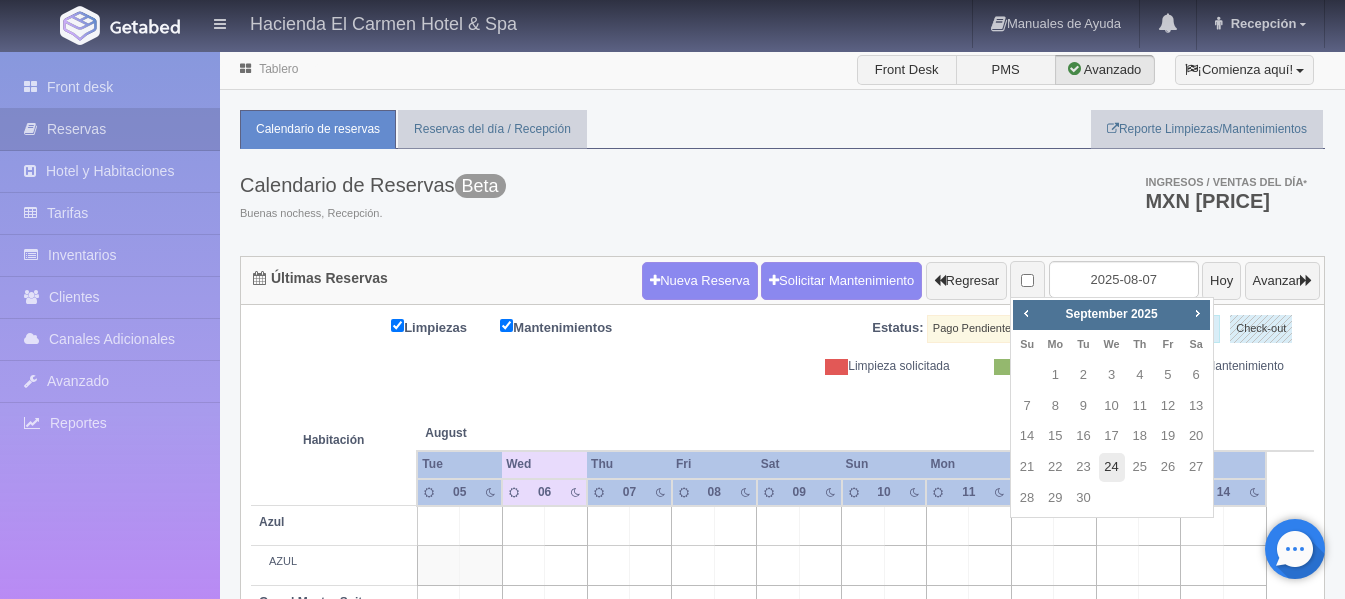 click on "24" at bounding box center (1112, 467) 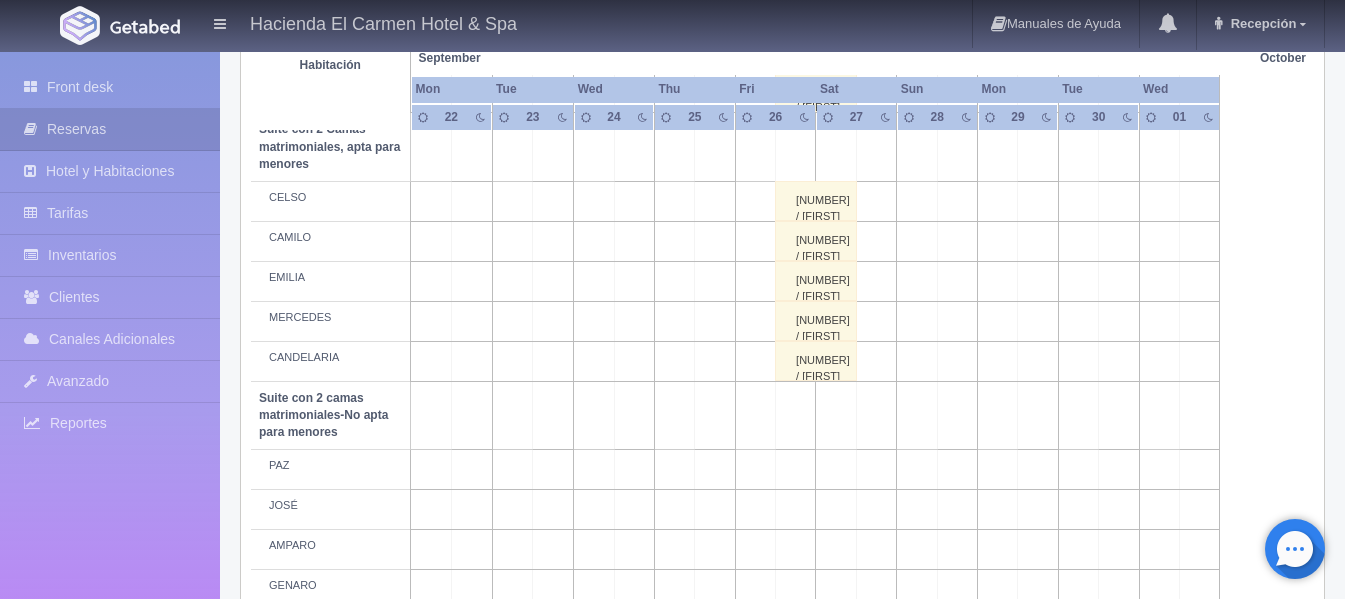 scroll, scrollTop: 1323, scrollLeft: 0, axis: vertical 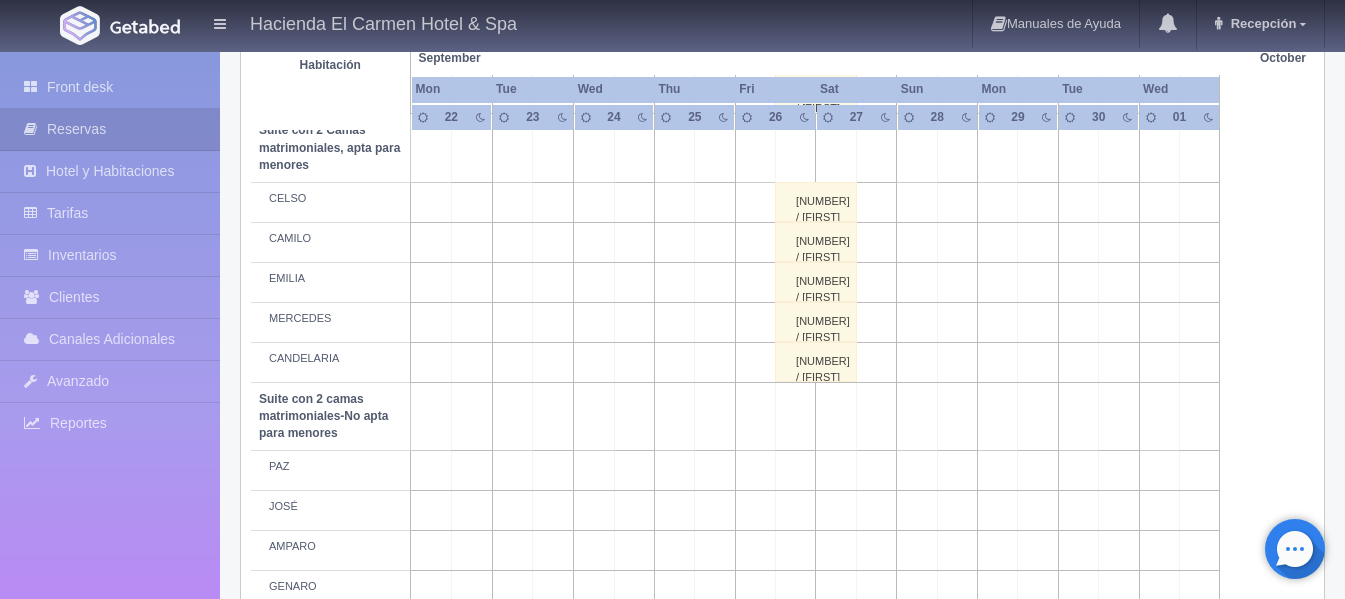 click on "[NUMBER] / [FIRST] [LAST]" at bounding box center (816, 362) 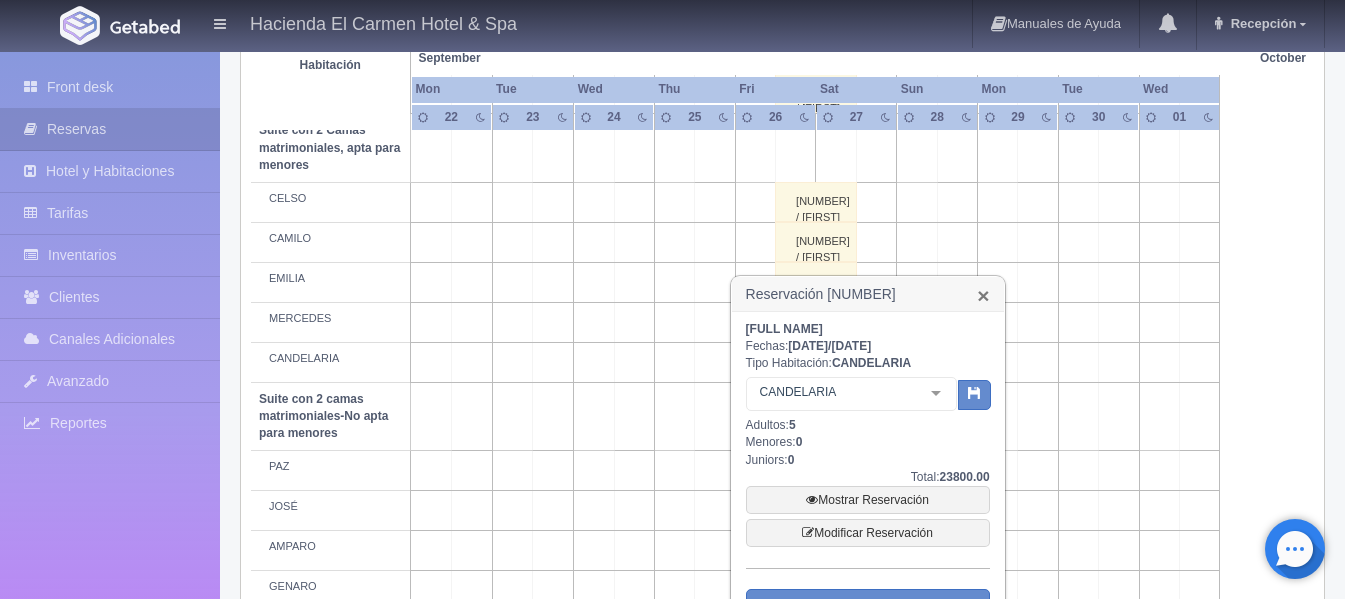click on "×" at bounding box center [983, 295] 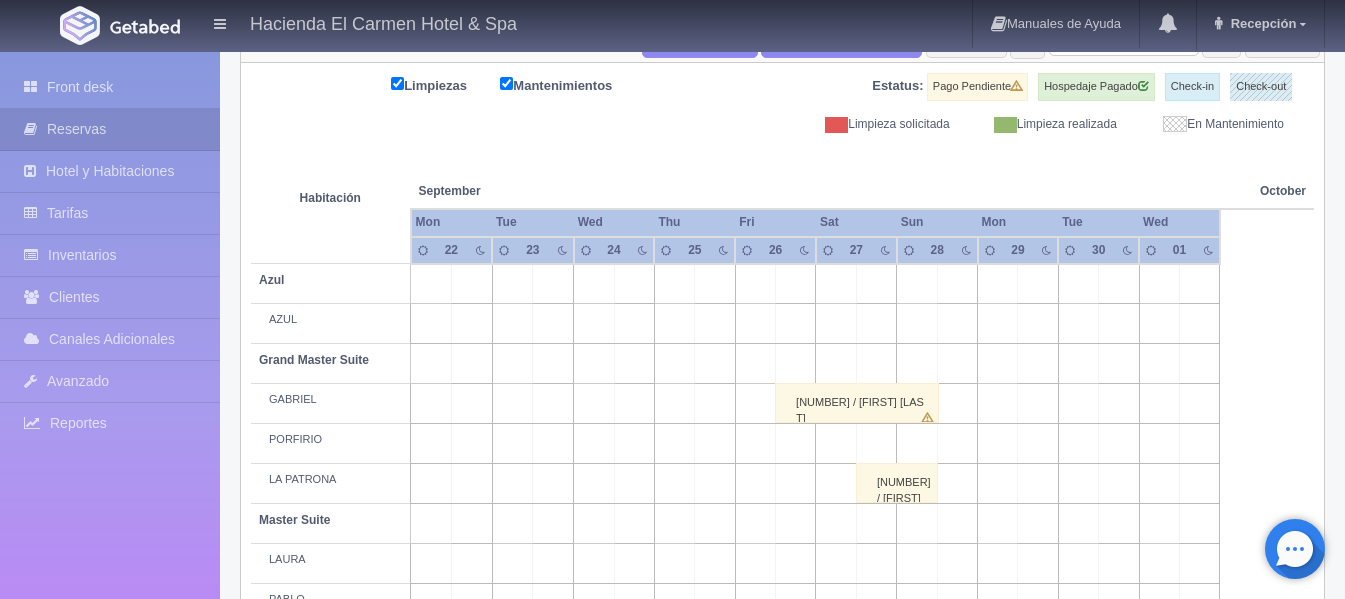 scroll, scrollTop: 0, scrollLeft: 0, axis: both 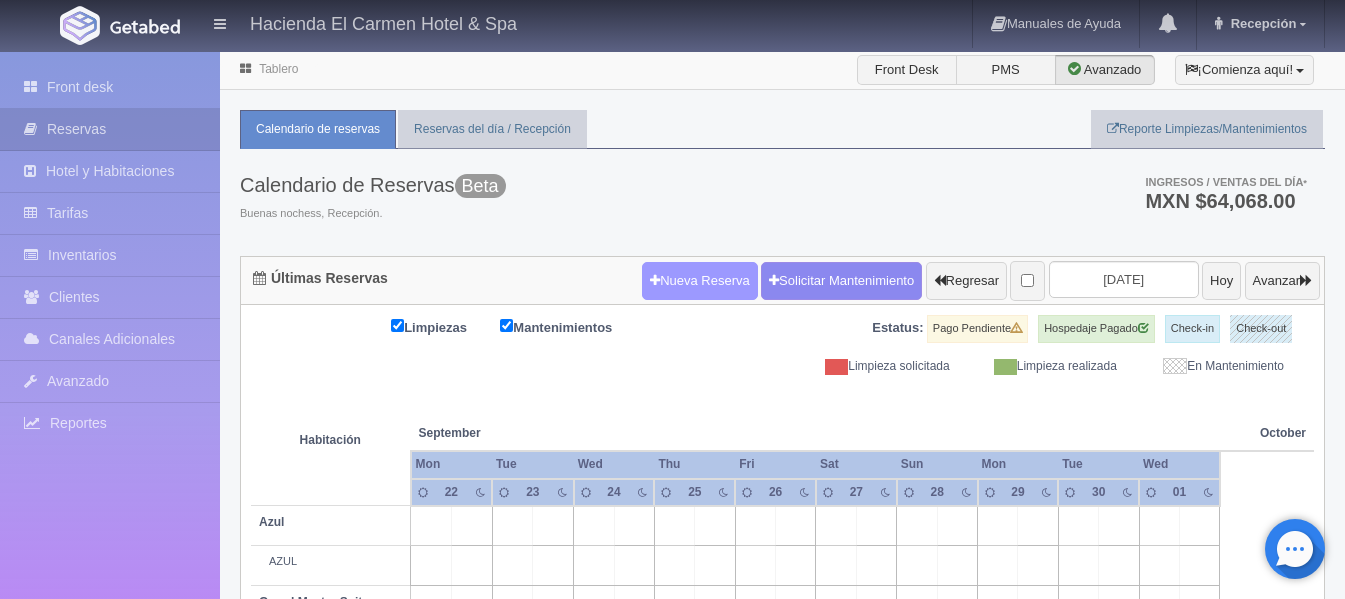 click on "Nueva Reserva" at bounding box center (700, 281) 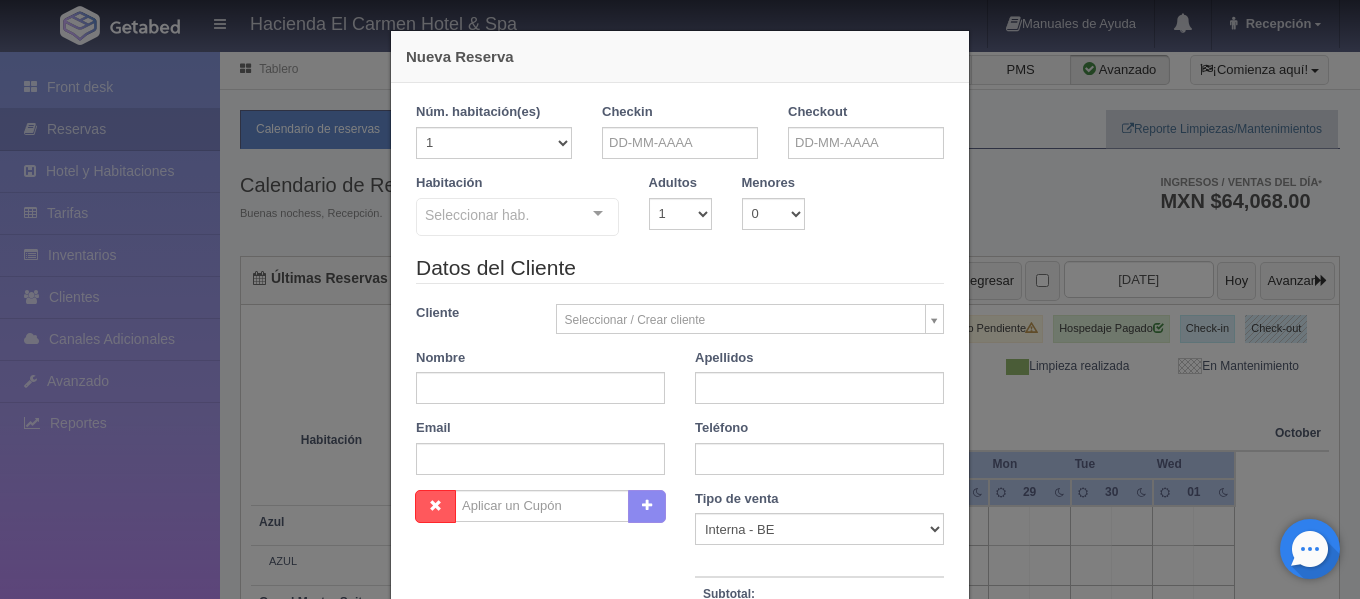 checkbox on "false" 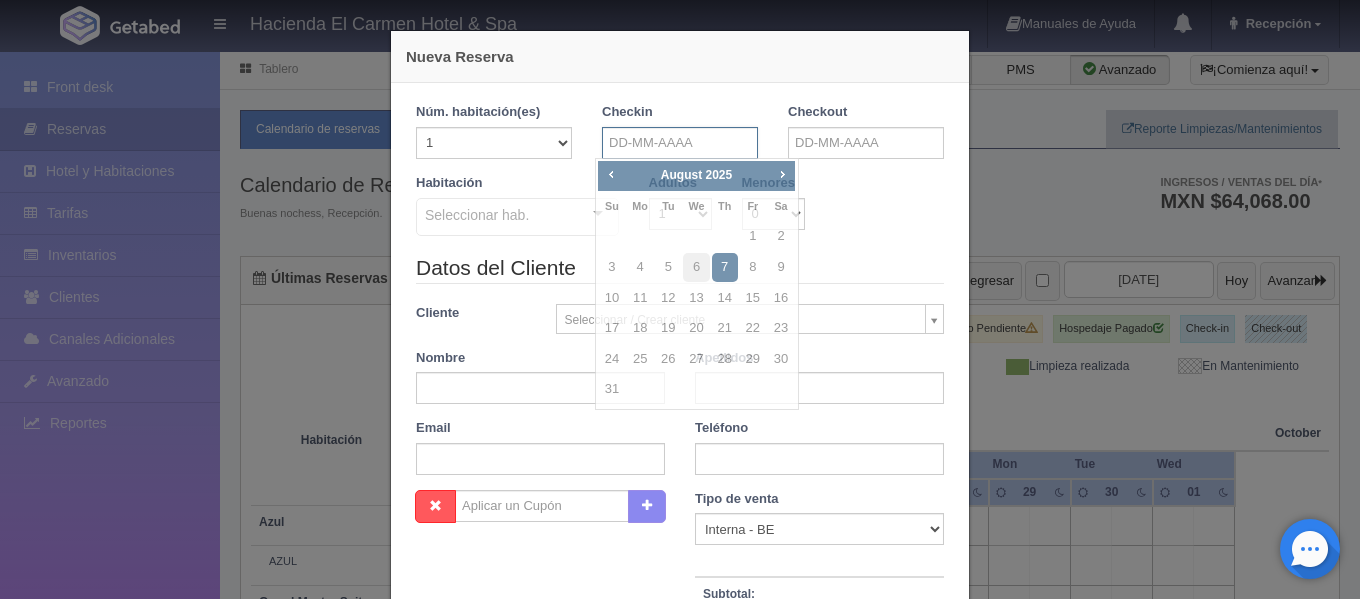 click at bounding box center [680, 143] 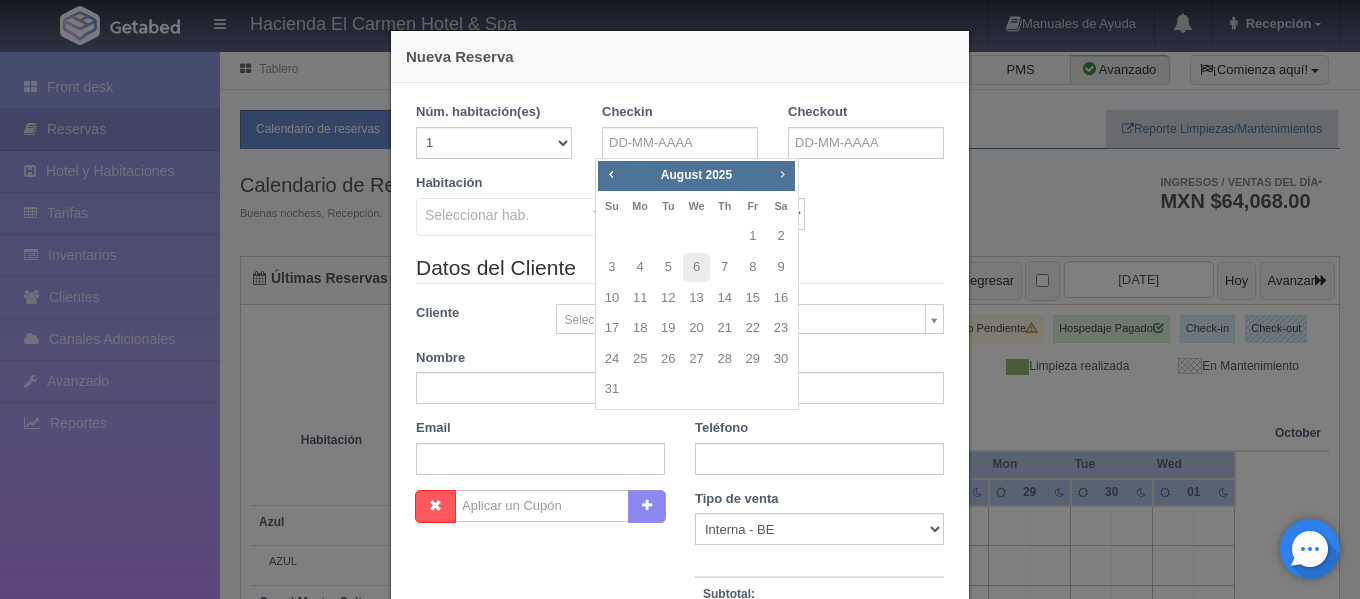 click on "Next" at bounding box center (782, 174) 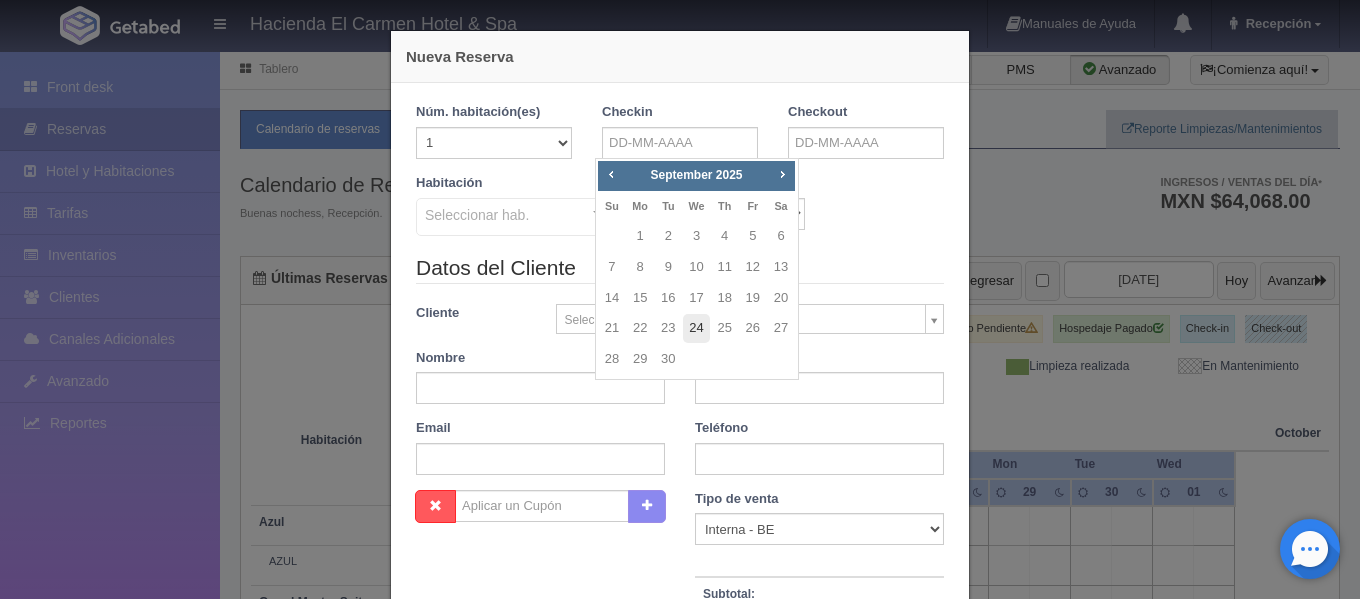 click on "24" at bounding box center (696, 328) 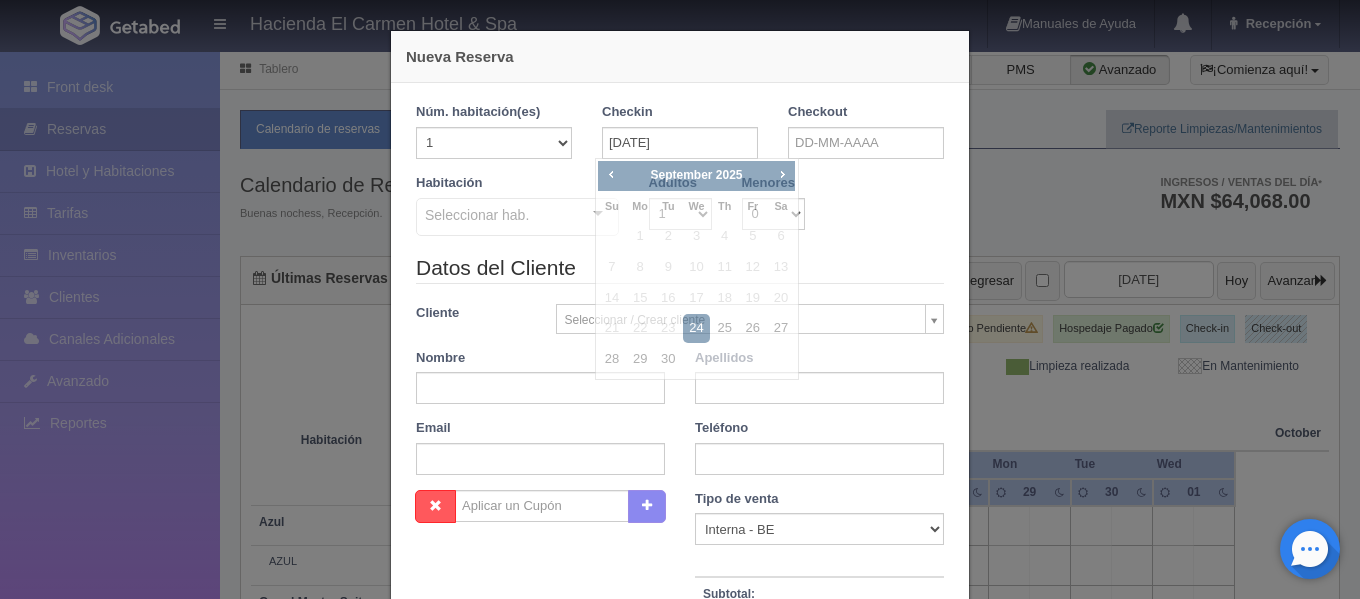 checkbox on "false" 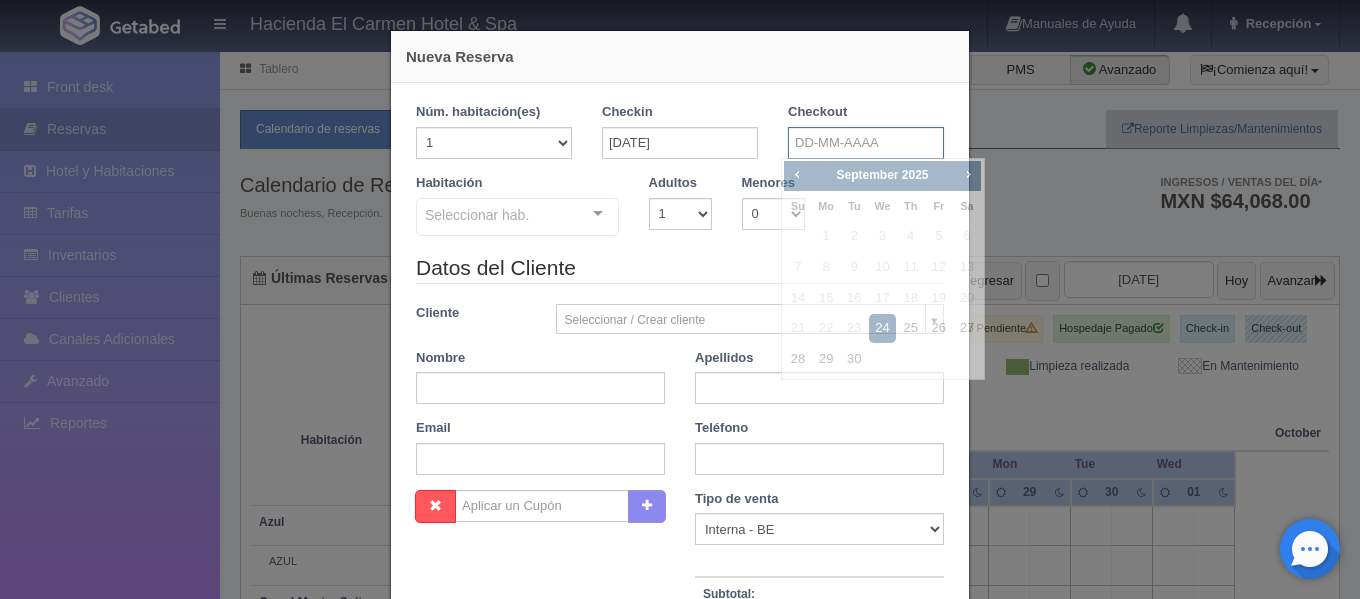 click at bounding box center [866, 143] 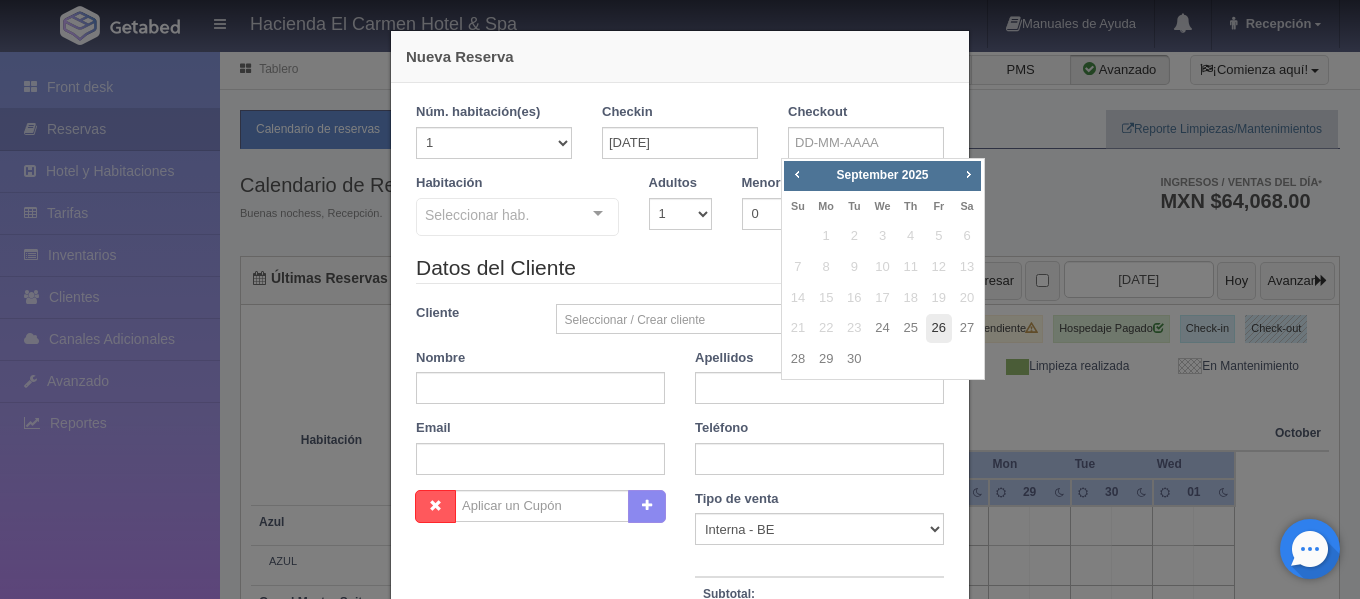click on "26" at bounding box center [939, 328] 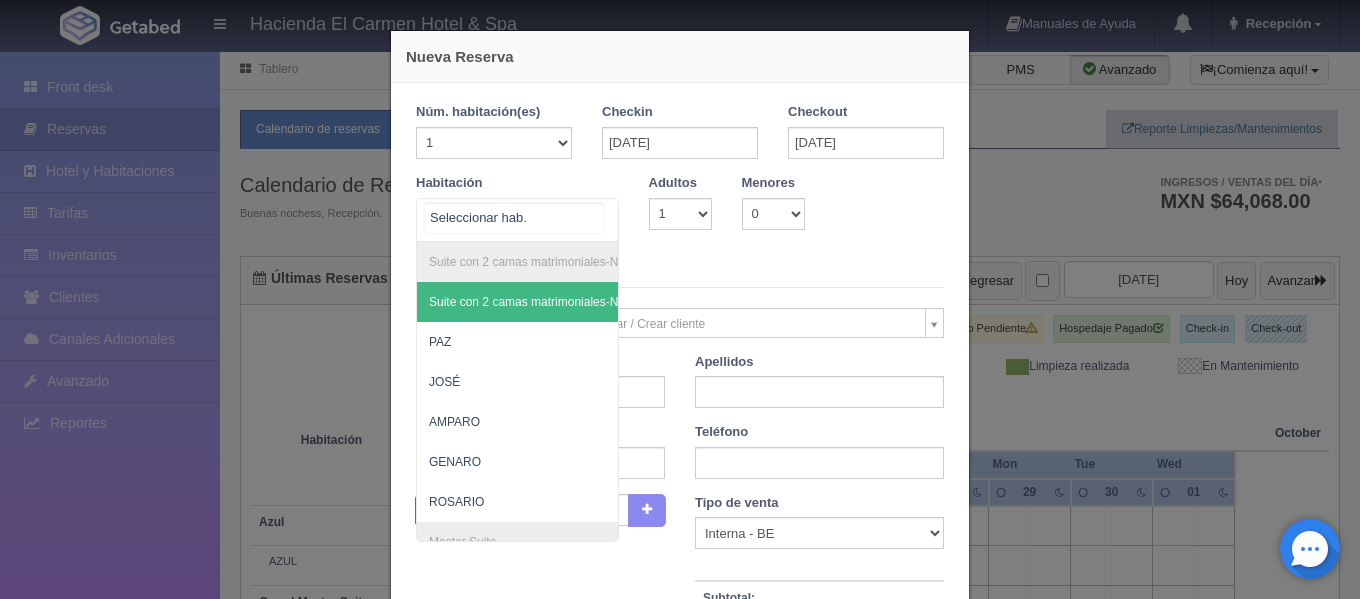 click on "Suite con 2 camas matrimoniales-No apta para menores Suite con 2 camas matrimoniales-No apta para menores - Sin asignar   [FIRST]   [FIRST]   [FIRST]   [FIRST]   [FIRST]     Master Suite Master Suite - Sin asignar   [FIRST]   [FIRST]   [FIRST]   [FIRST]   [FIRST]   [FIRST]     Grand Master Suite Grand Master Suite - Sin asignar   [FIRST]   [FIRST]     Azul Azul - Sin asignar   AZUL     Taberna Taberna - Sin asignar   TABERNA     Suite con 1 cama King Size Suite con 1 cama King Size - Sin asignar   [FIRST]   [FIRST]   [FIRST]   [FIRST]   [FIRST]   [FIRST]   [FIRST]   [FIRST]   [FIRST]     Suite con 2 Camas matrimoniales, apta para menores Suite con 2 Camas matrimoniales, apta para menores - Sin asignar   [FIRST]   [FIRST]   [FIRST]   [FIRST]   [FIRST]     No elements found. Consider changing the search query.   List is empty." at bounding box center (517, 220) 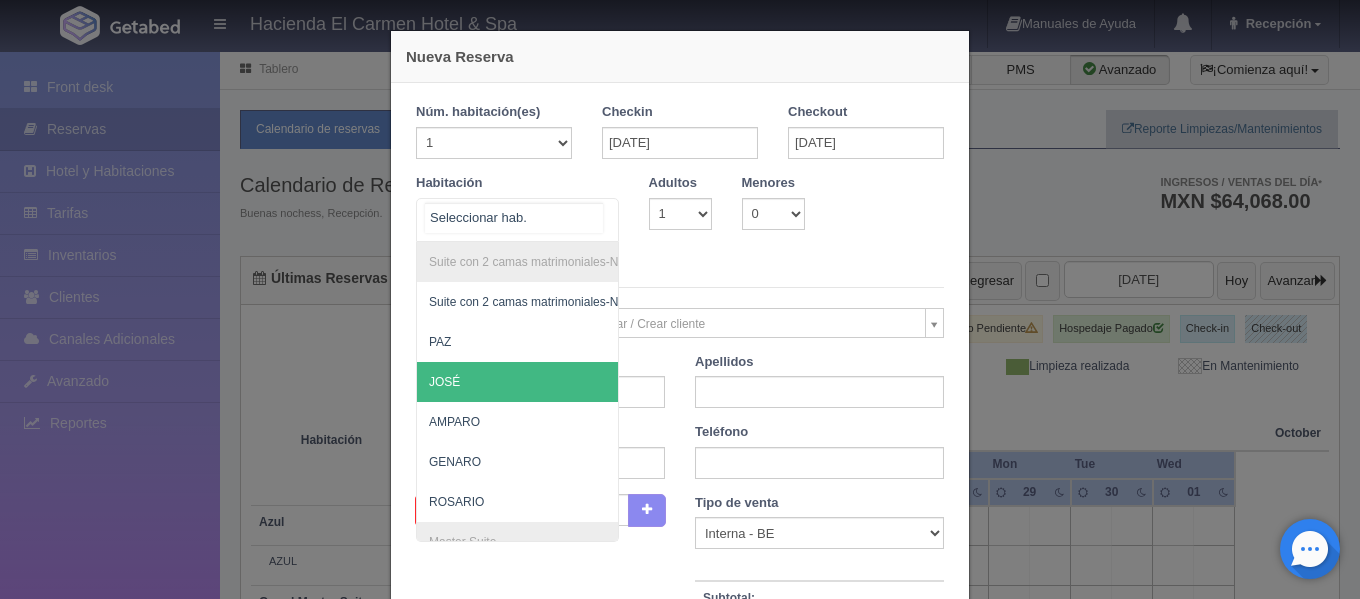 click on "JOSÉ" at bounding box center (614, 382) 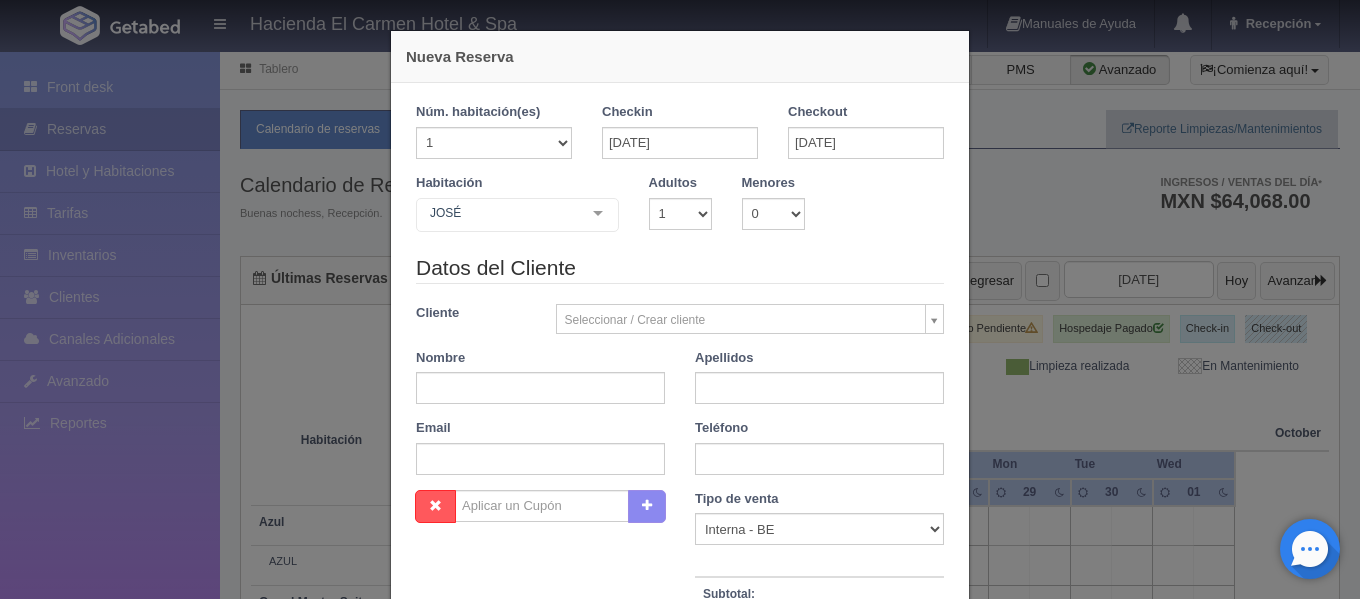 checkbox on "false" 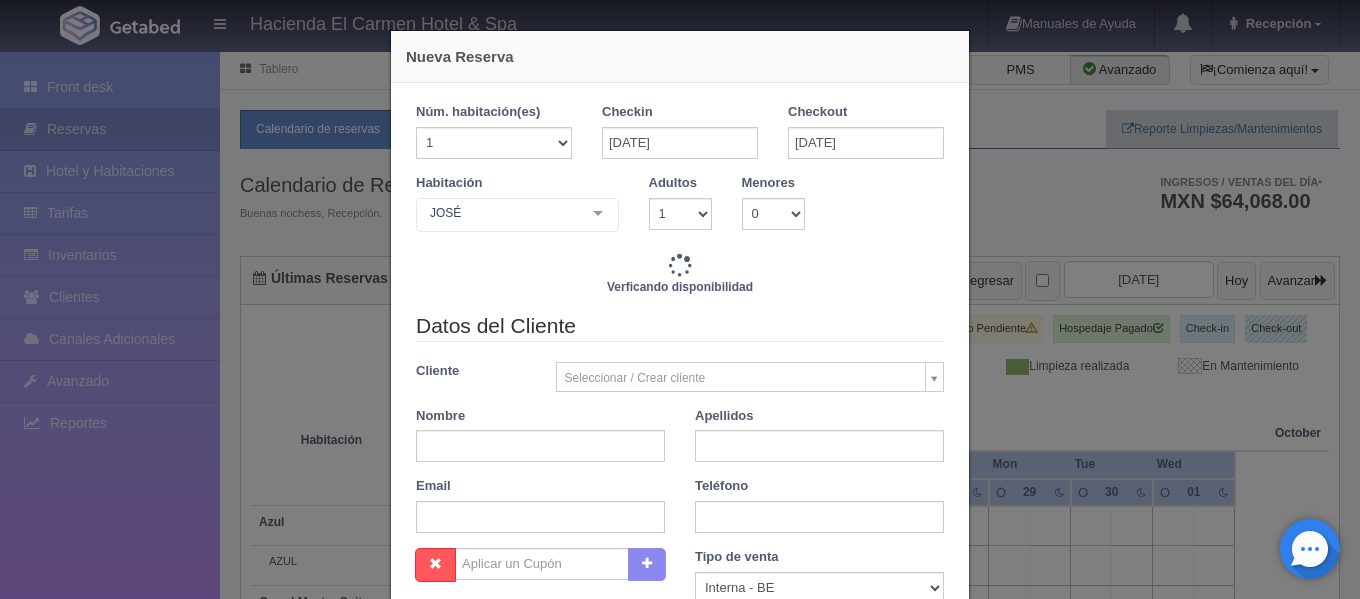 type on "7720.00" 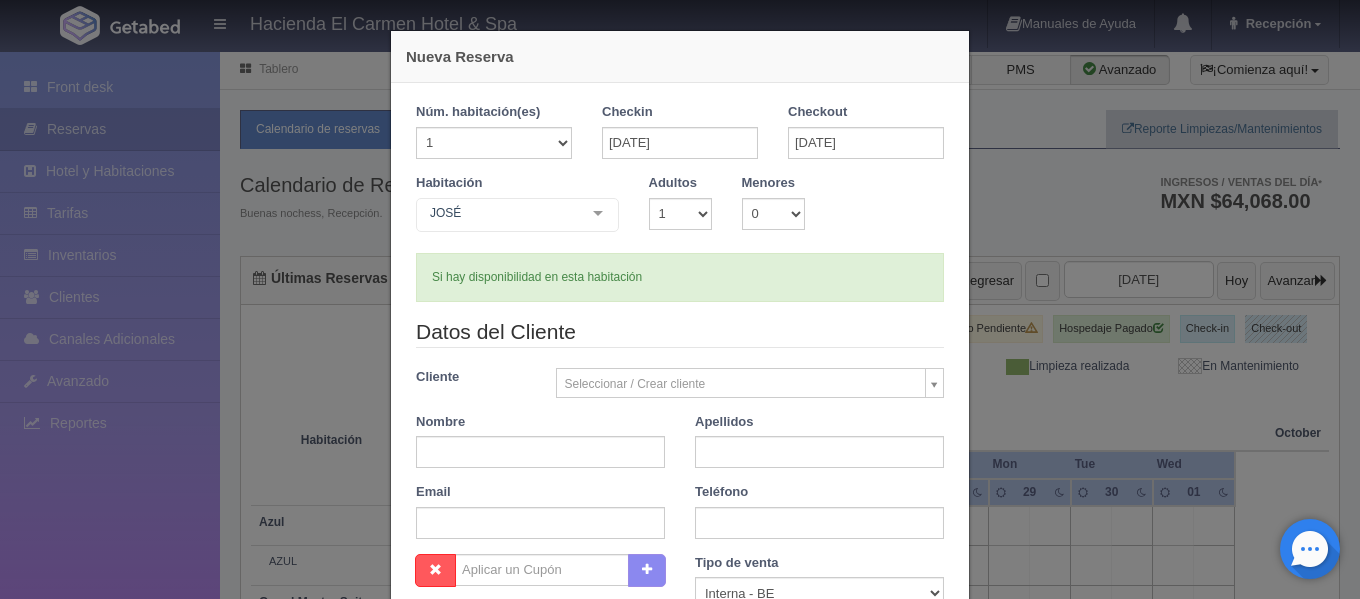 click on "Nueva Reserva   1   Núm. habitación(es)   1   2   3   4   5   6   7   8   9   10   11   12   13   14   15   16   17   18   19   20   Checkin   [DATE]   Checkout   [DATE]     Habitación              [FIRST]           Suite con 2 camas matrimoniales-No apta para menores Suite con 2 camas matrimoniales-No apta para menores - Sin asignar   [FIRST]   [FIRST]   [FIRST]   [FIRST]   [FIRST]     Master Suite Master Suite - Sin asignar   [FIRST]   [FIRST]   [FIRST]   [FIRST]   [FIRST]   [FIRST]     Grand Master Suite Grand Master Suite - Sin asignar   [FIRST]   [FIRST]   [FIRST]     Azul Azul - Sin asignar   AZUL     Taberna Taberna - Sin asignar   TABERNA     Suite con 1 cama King Size Suite con 1 cama King Size - Sin asignar   [FIRST]   [FIRST]   [FIRST]   [FIRST]   [FIRST]   [FIRST]   [FIRST]   [FIRST]   [FIRST]     Suite con 2 Camas matrimoniales, apta para menores Suite con 2 Camas matrimoniales, apta para menores - Sin asignar   [FIRST]   [FIRST]   [FIRST]   [FIRST]   [FIRST]       List is empty.         1" at bounding box center (680, 299) 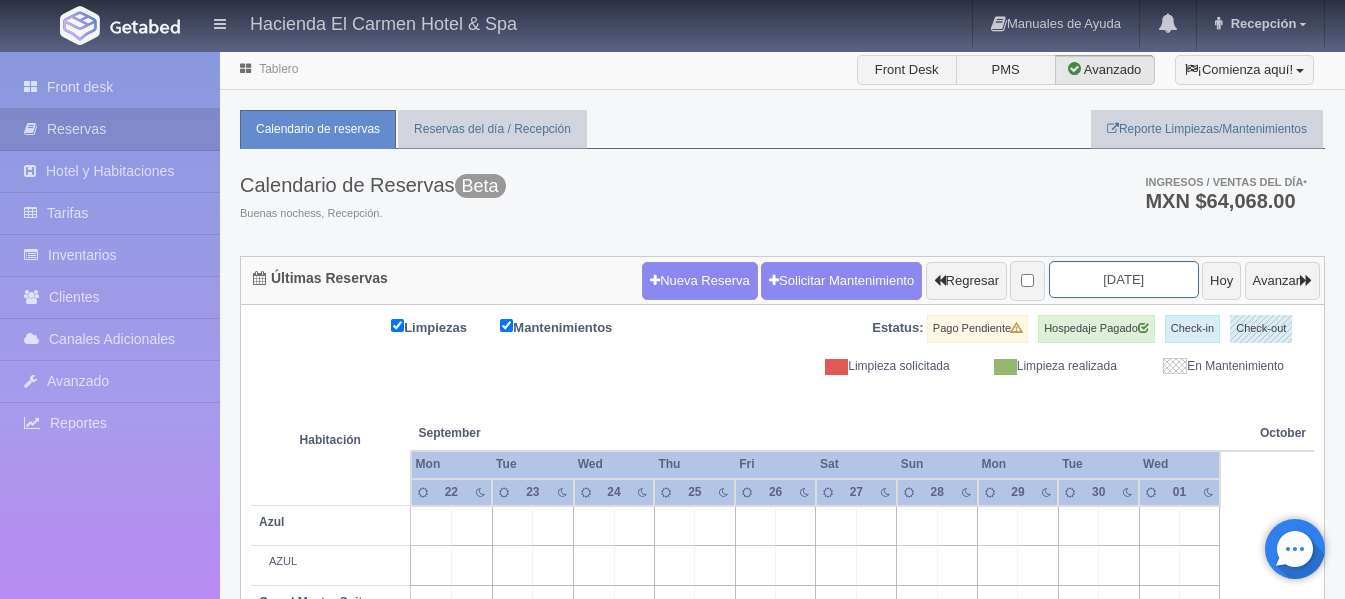 click on "[DATE]" at bounding box center [1124, 279] 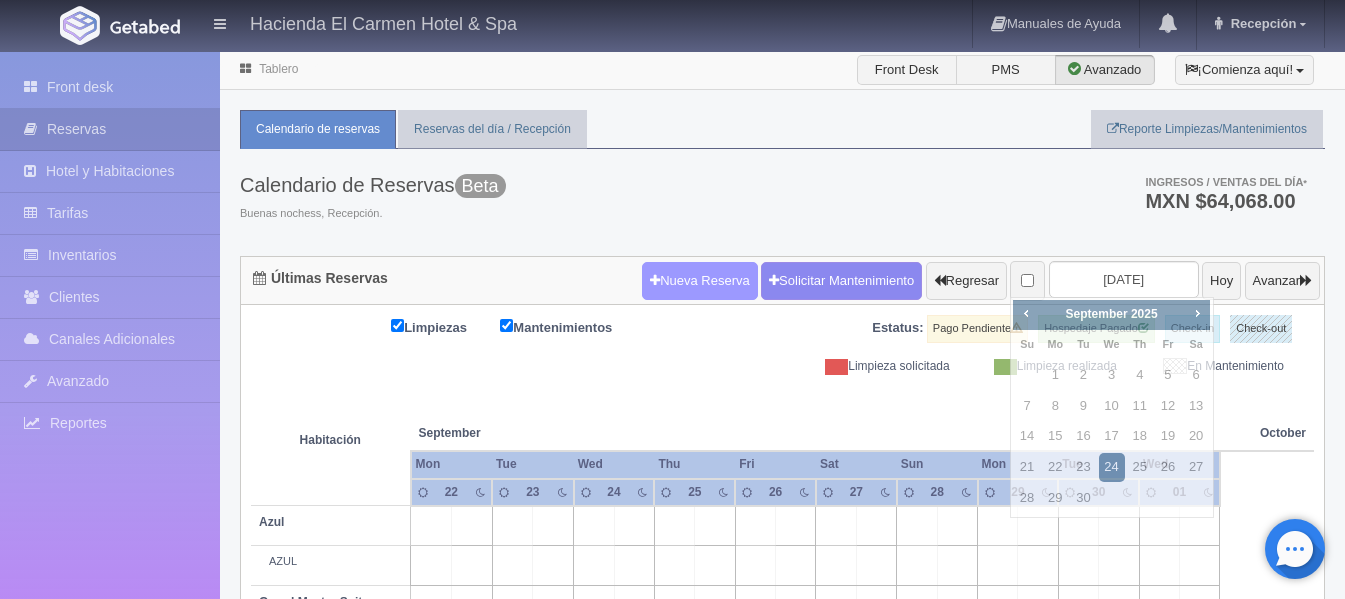 click on "Nueva Reserva" at bounding box center [700, 281] 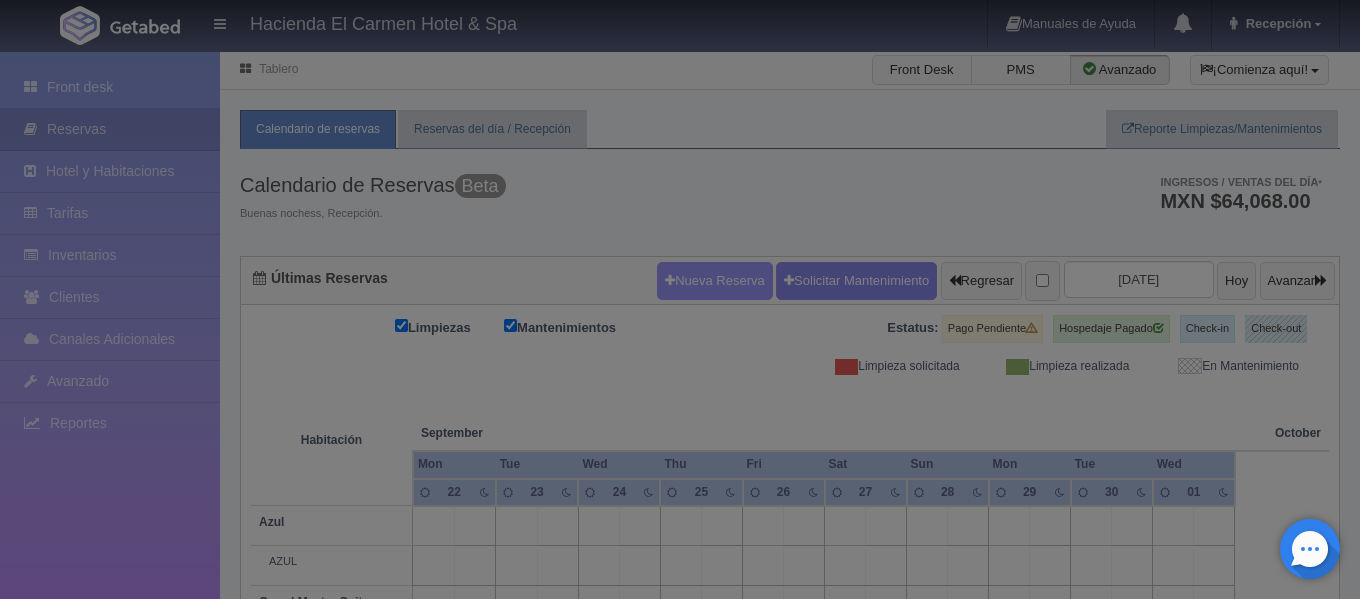 type 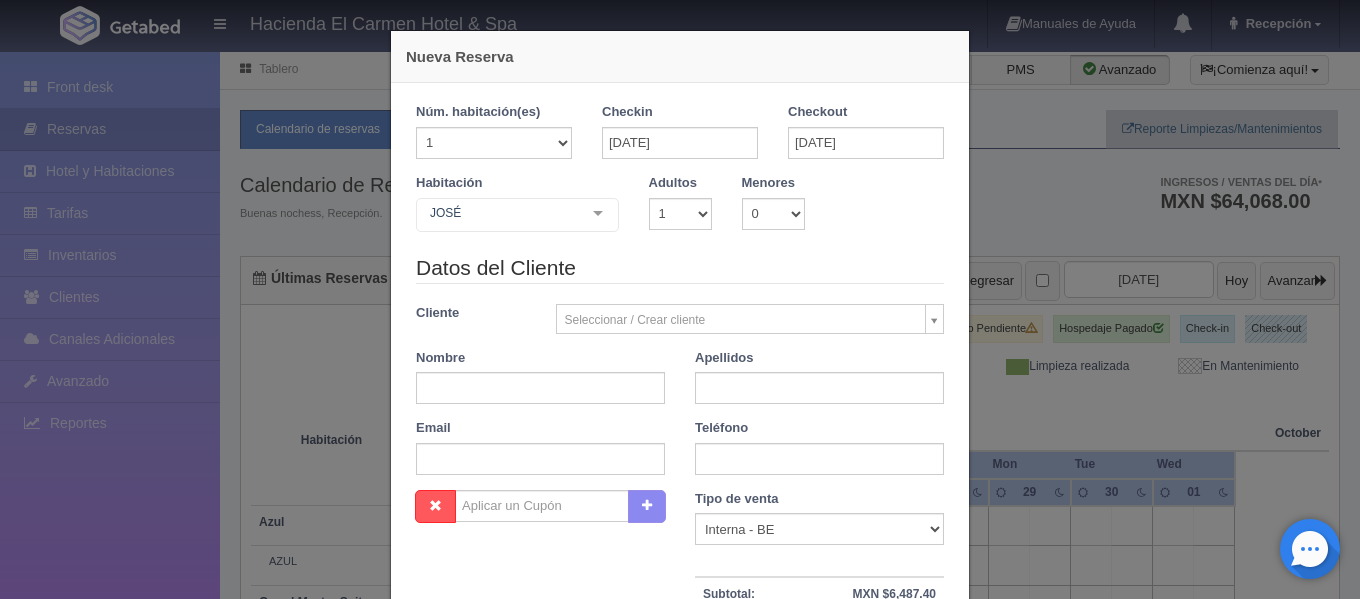 checkbox on "false" 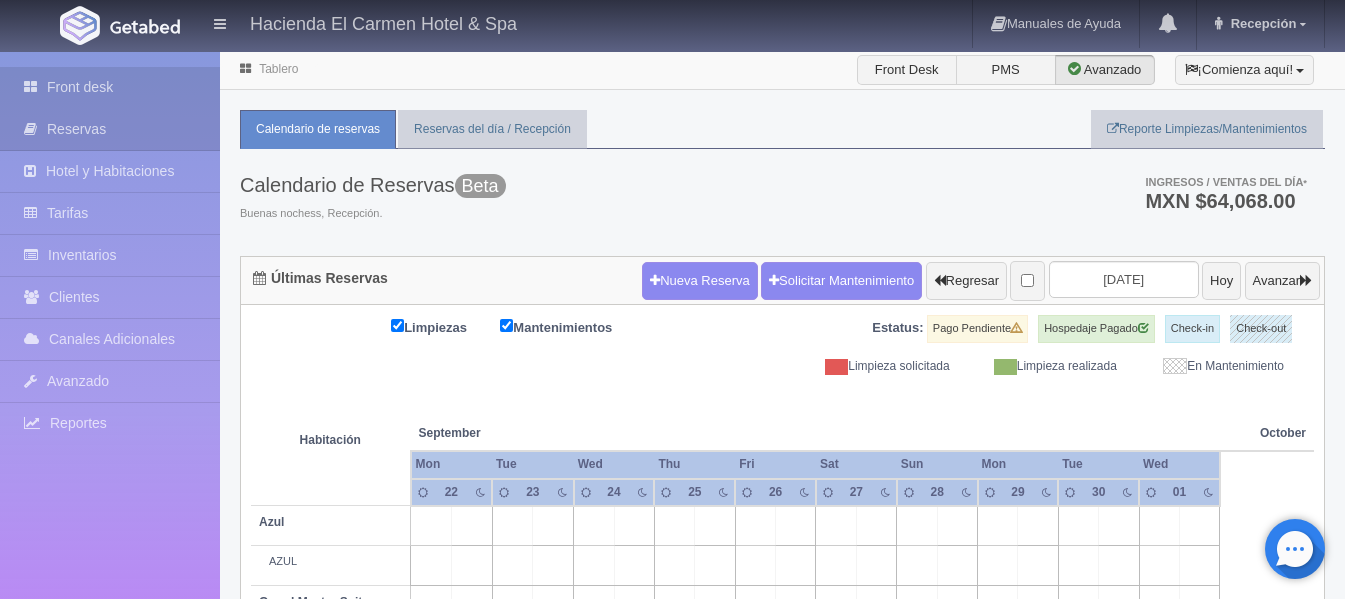 click on "Front desk" at bounding box center [110, 87] 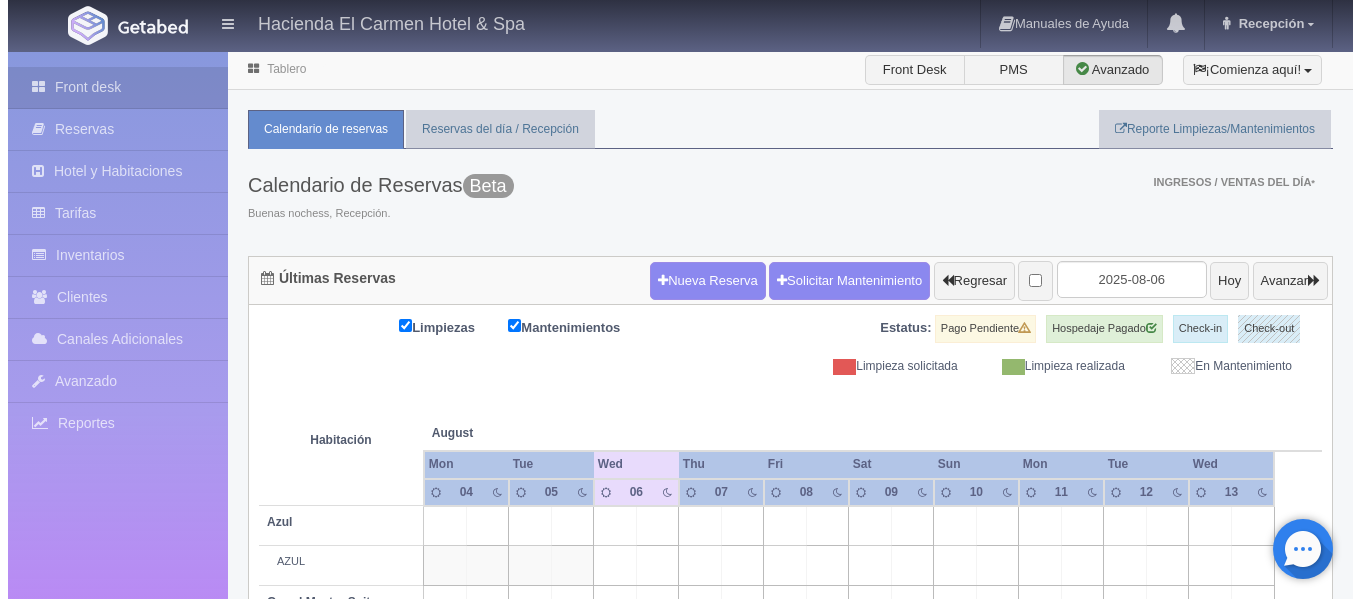 scroll, scrollTop: 0, scrollLeft: 0, axis: both 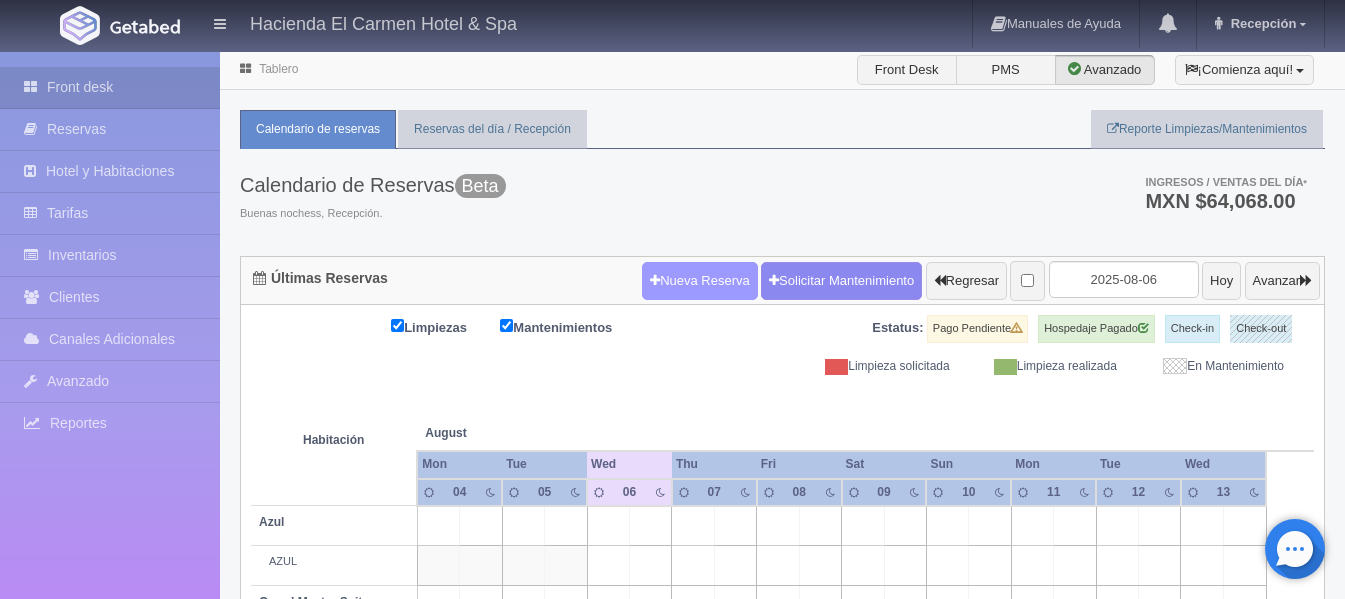 click on "Nueva Reserva" at bounding box center (700, 281) 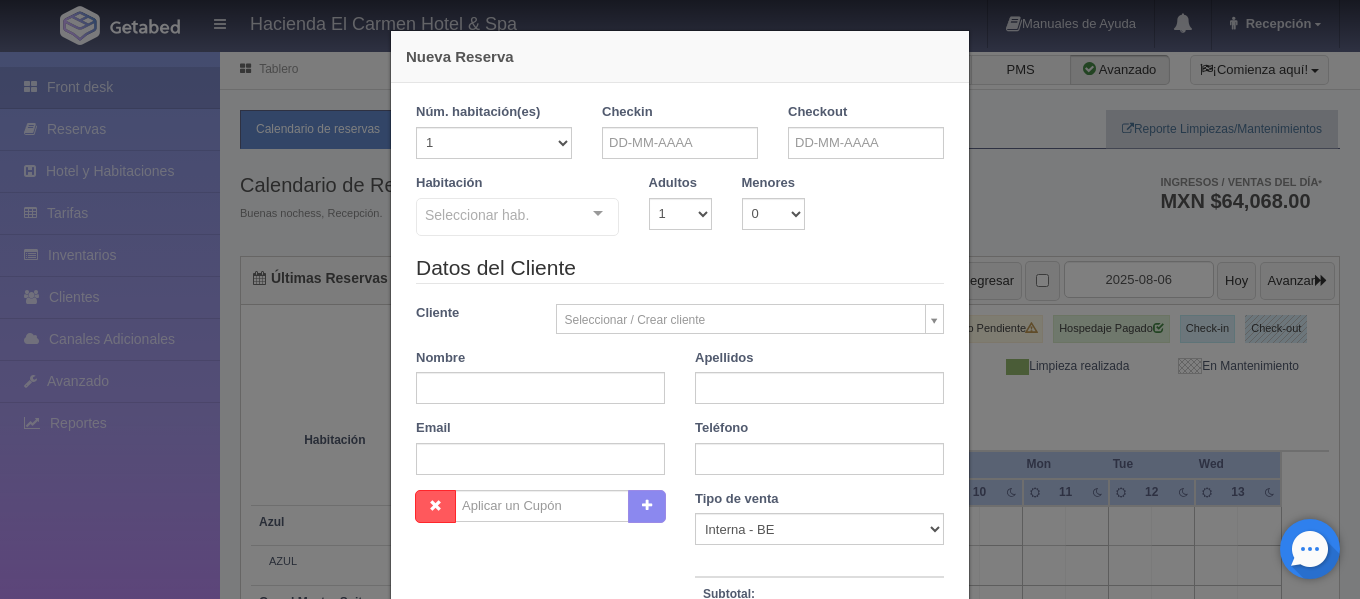 checkbox on "false" 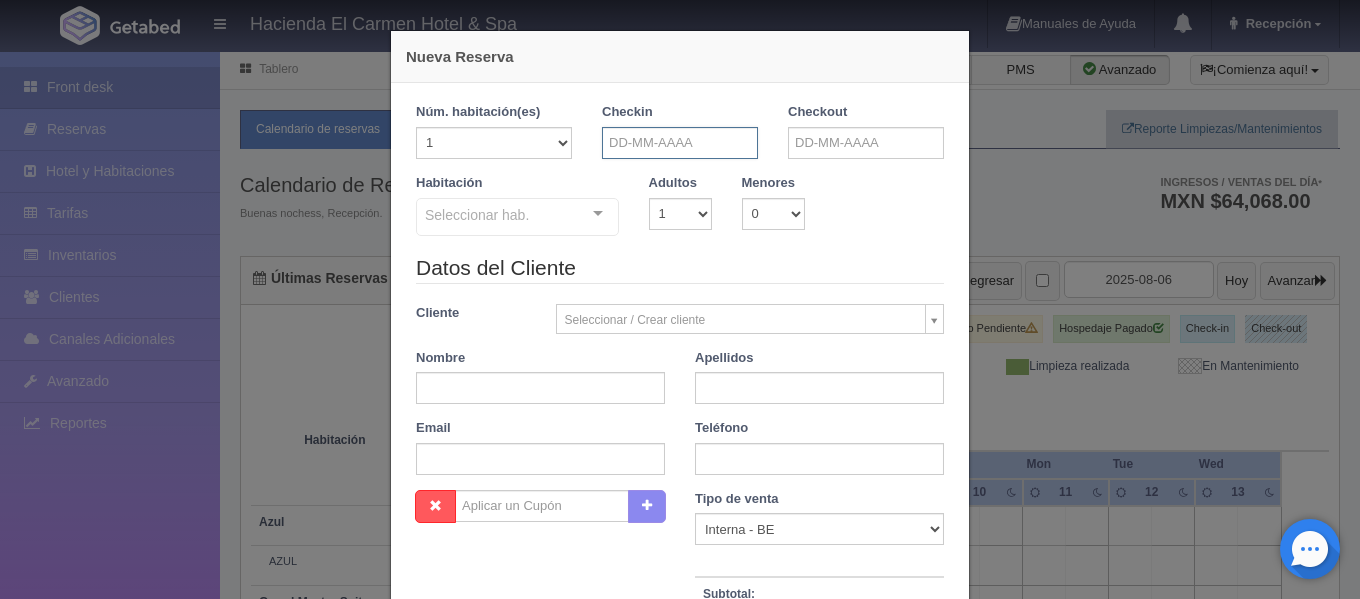 click at bounding box center (680, 143) 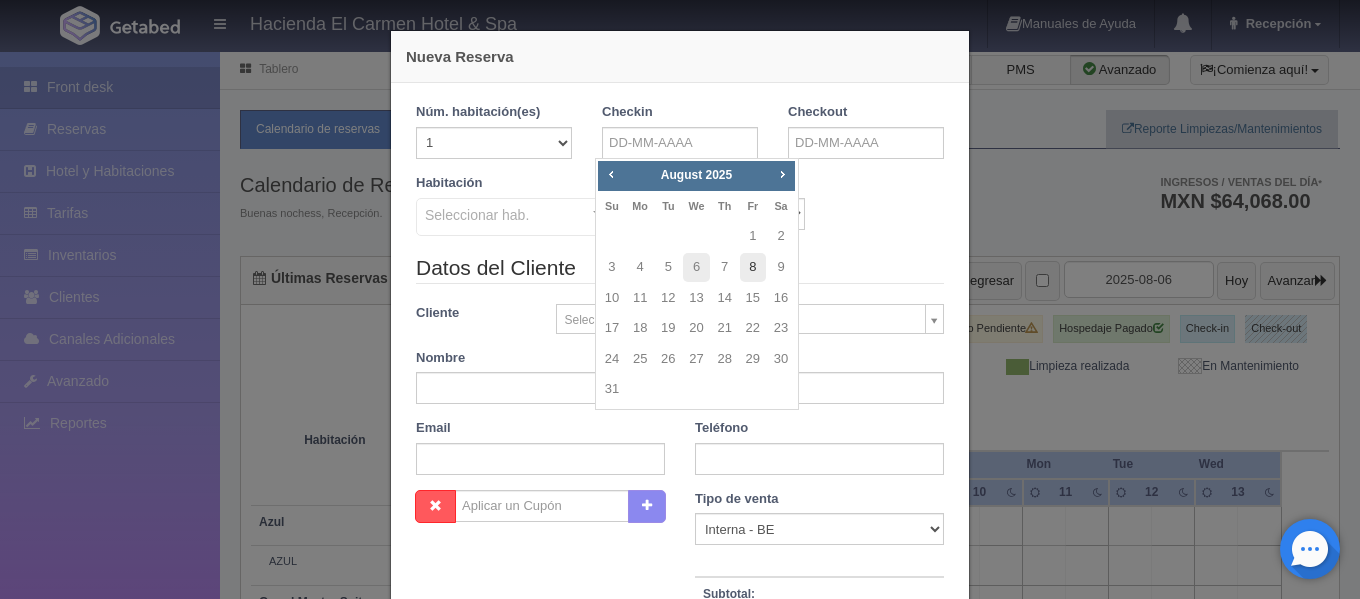 click on "8" at bounding box center [753, 267] 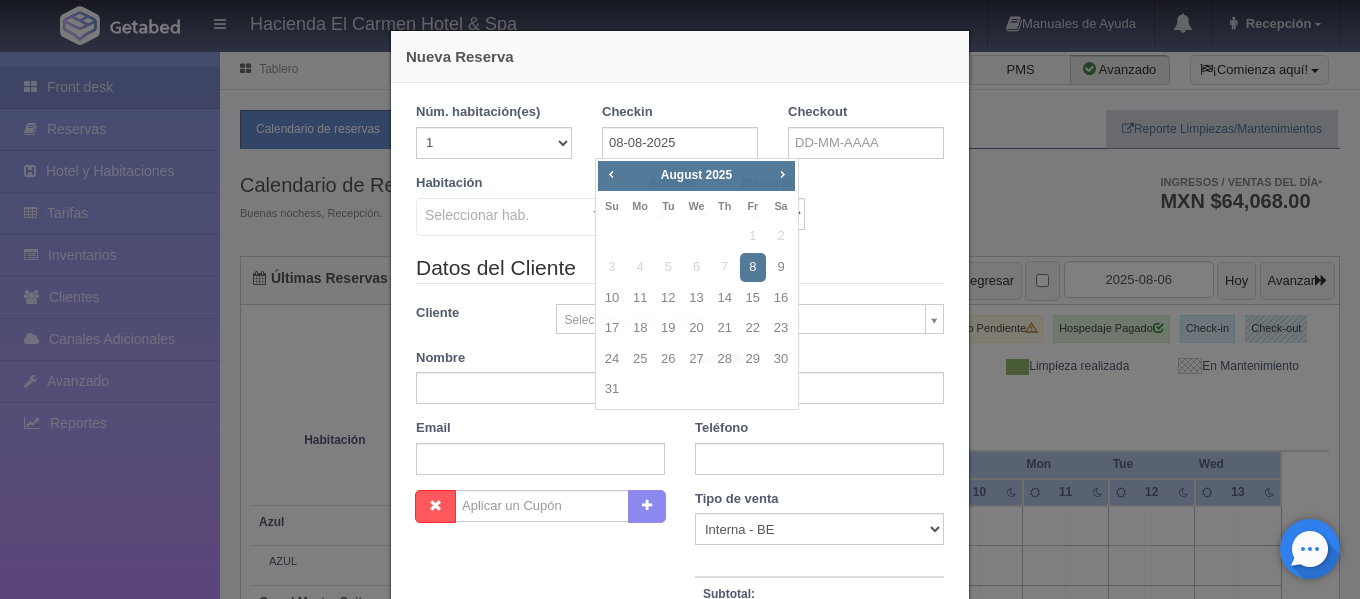 checkbox on "false" 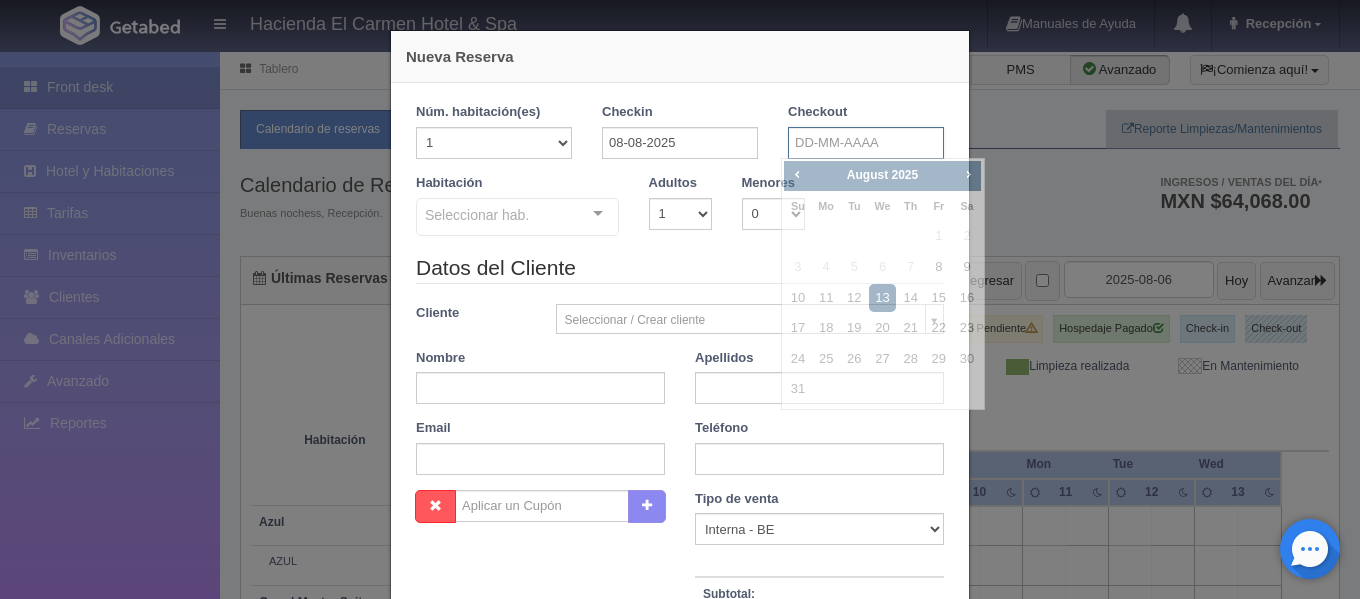 click at bounding box center [866, 143] 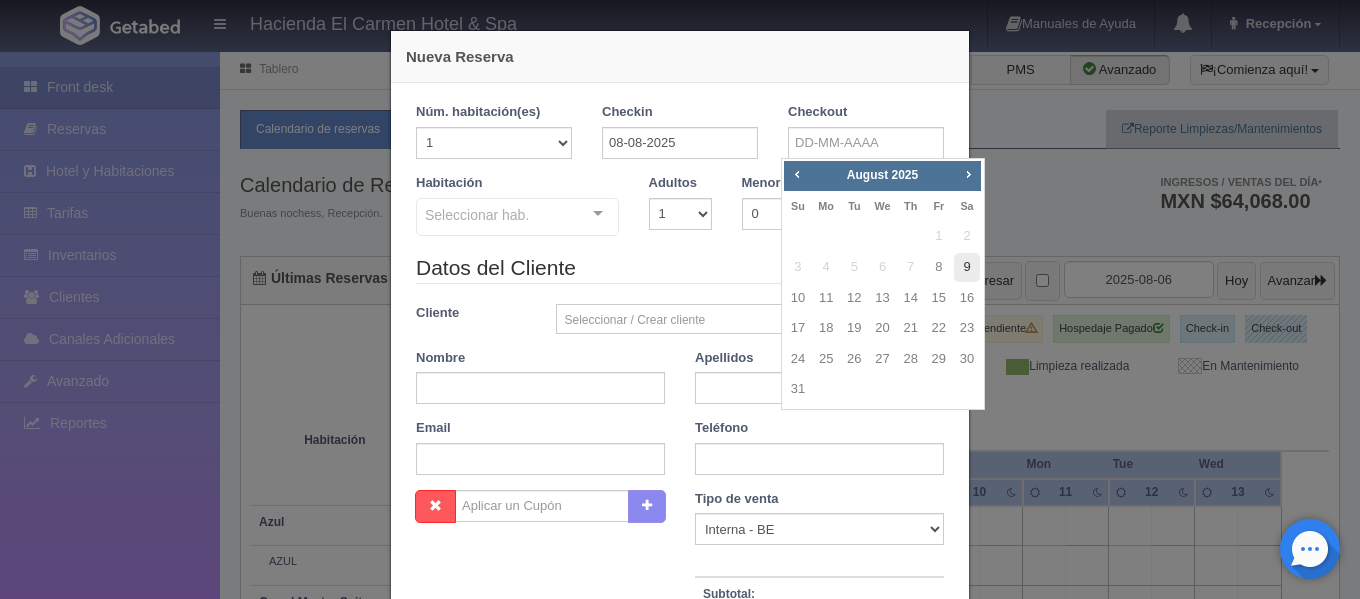 click on "9" at bounding box center [967, 267] 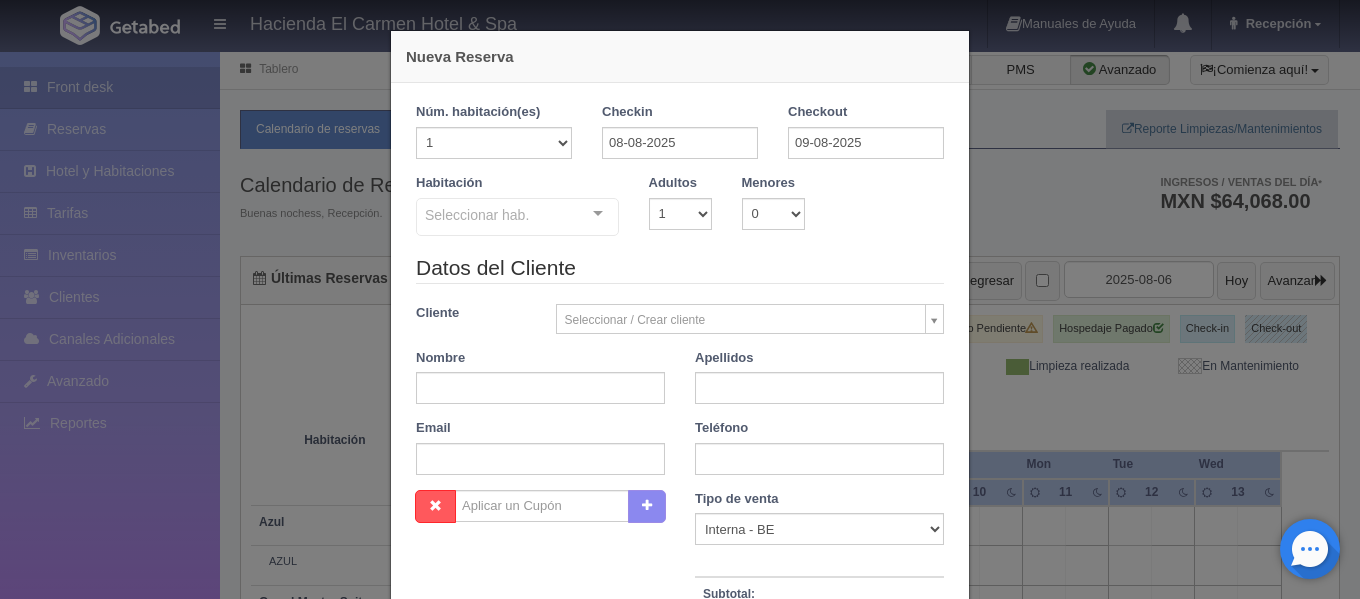 click on "Seleccionar hab.
Suite con 2 camas matrimoniales-No apta para menores Suite con 2 camas matrimoniales-No apta para menores - Sin asignar   PAZ   JOSÉ   AMPARO   GENARO   ROSARIO     Master Suite Master Suite - Sin asignar   LAURA   PABLO   MARTHA   BENIGNO   JOAQUÍN   GUADALUPE     Grand Master Suite Grand Master Suite - Sin asignar   GABRIEL   PORFIRIO   LA PATRONA     Azul Azul - Sin asignar   AZUL     Taberna Taberna - Sin asignar   TABERNA     Suite con 1 cama King Size Suite con 1 cama King Size - Sin asignar   MANUEL   MARÍA   REFUGIO   ÁNGELES   HUMBERTO   NICOLÁS   PRIMITIVO     Suite con 2 Camas matrimoniales, apta para menores Suite con 2 Camas matrimoniales, apta para menores - Sin asignar   CELSO   CAMILO   EMILIA   MERCEDES   CANDELARIA     No elements found. Consider changing the search query.   List is empty." at bounding box center (517, 218) 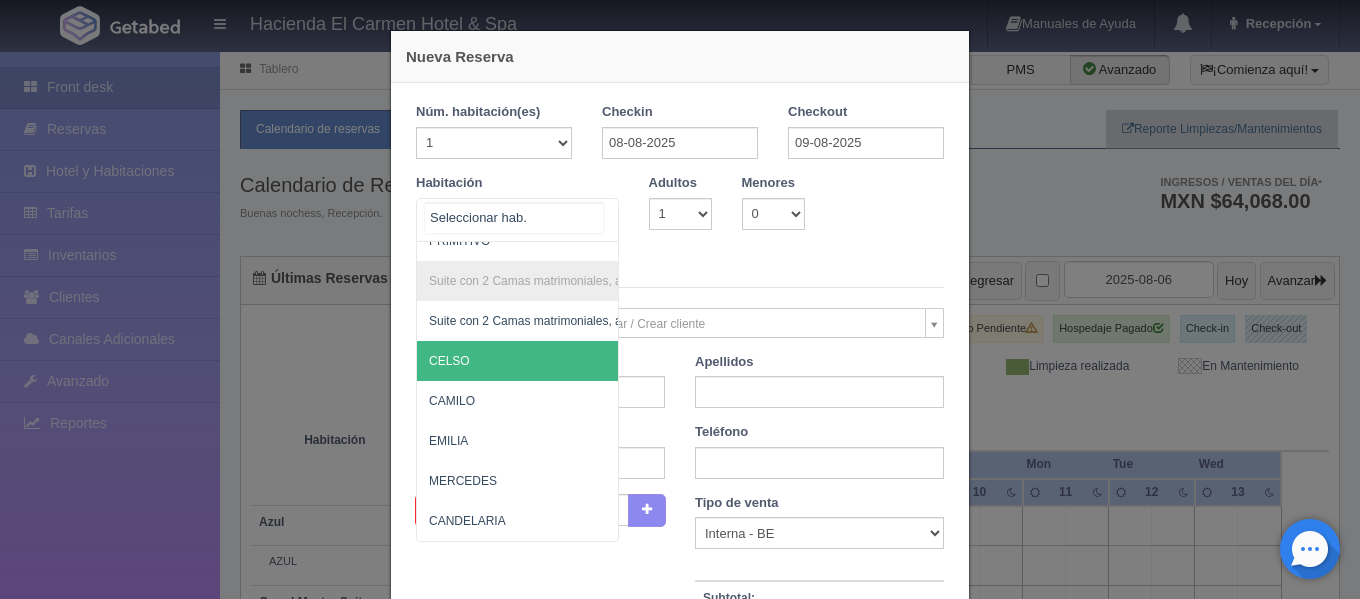 scroll, scrollTop: 1396, scrollLeft: 0, axis: vertical 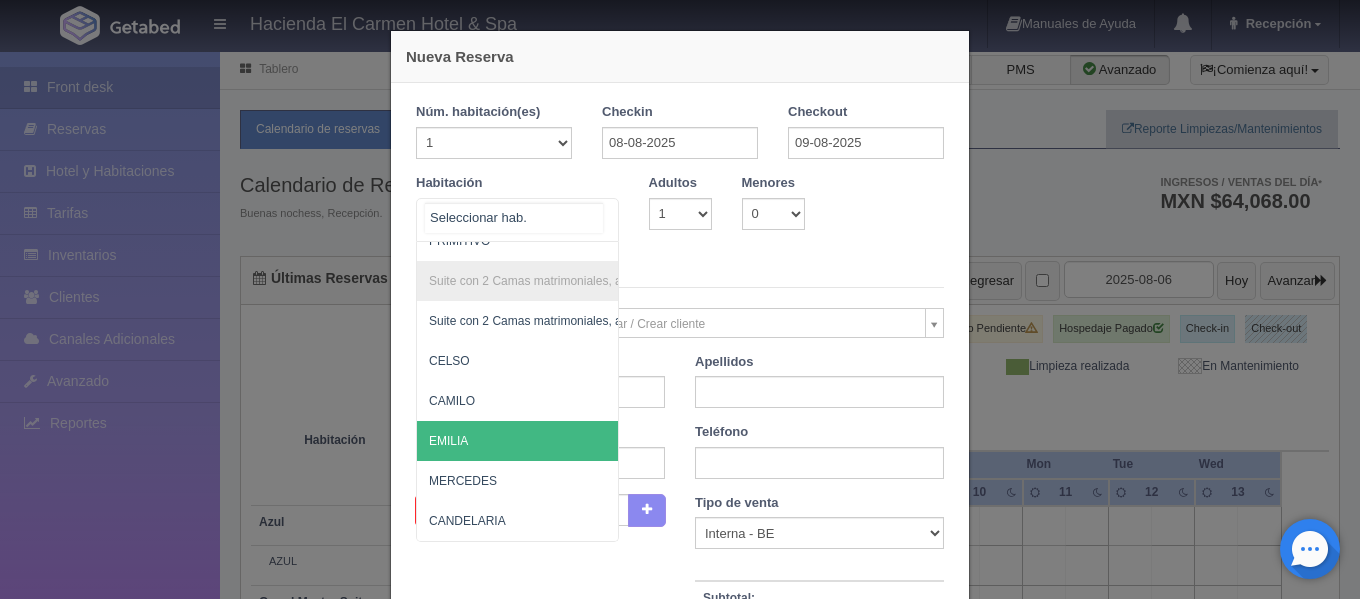 click on "EMILIA" at bounding box center (614, 441) 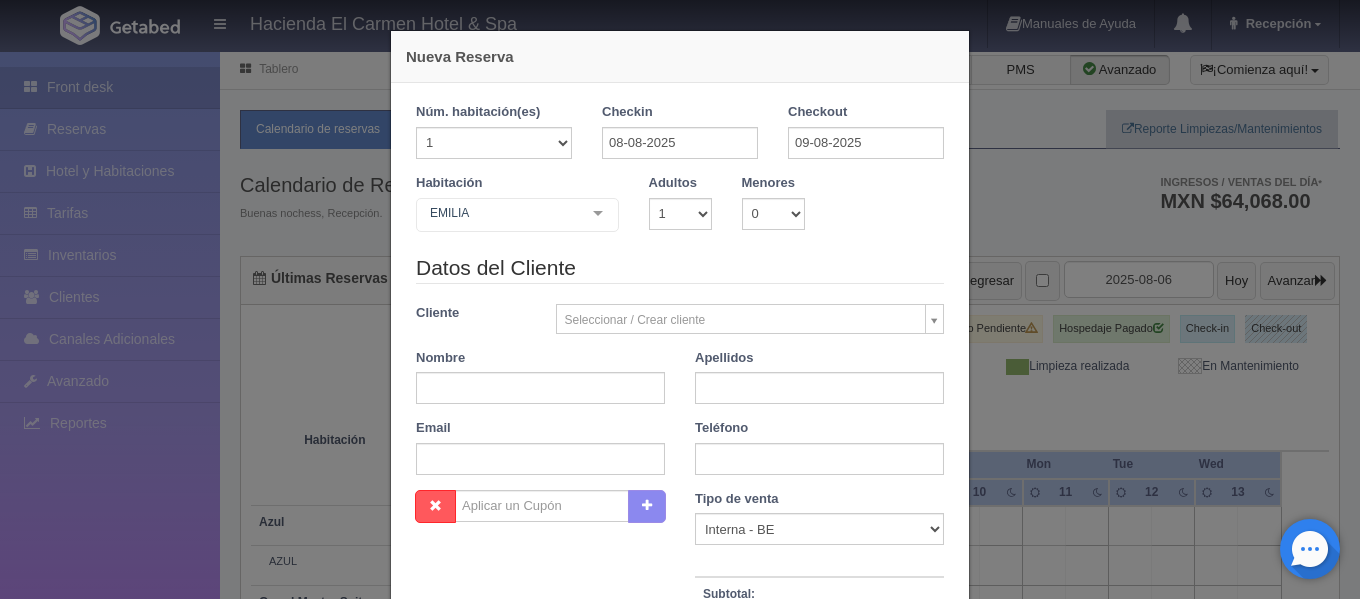 checkbox on "false" 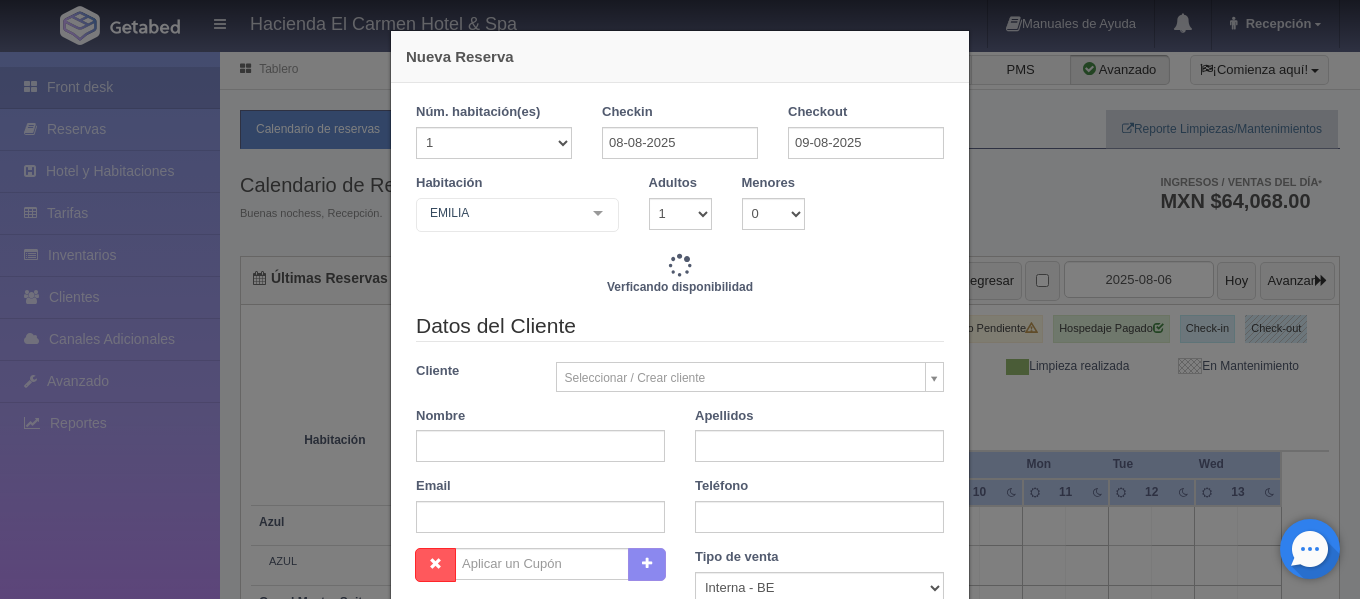 type on "4760.00" 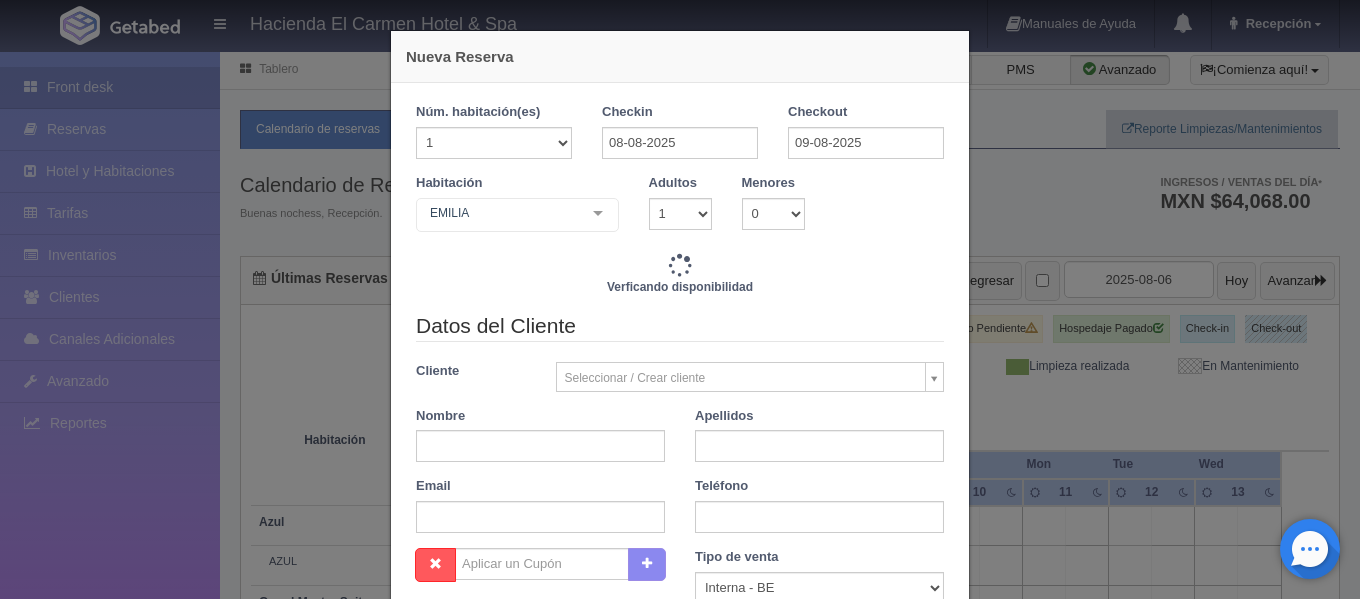 checkbox on "false" 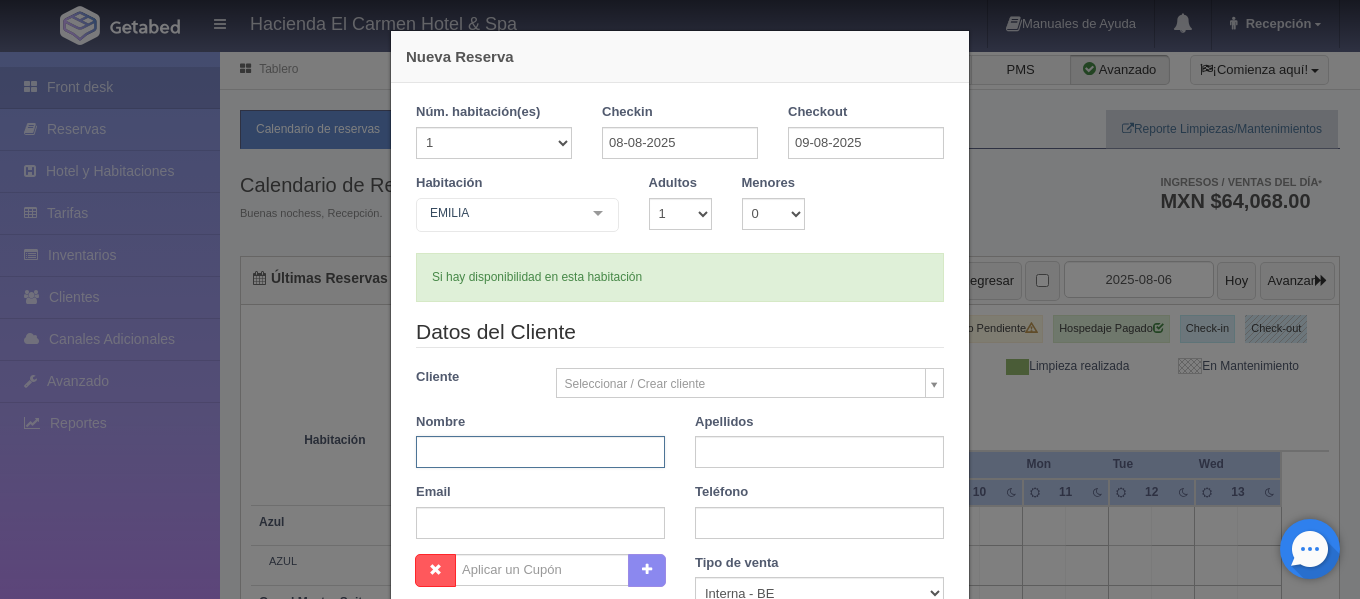 click at bounding box center (540, 452) 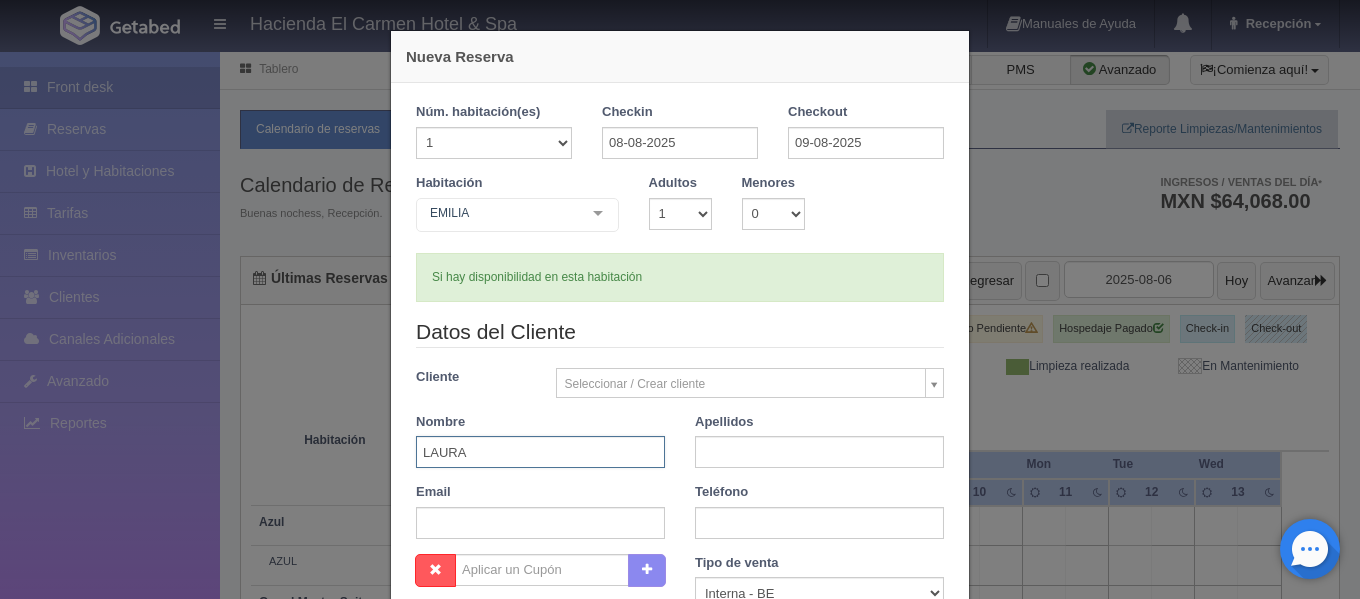 type on "LAURA" 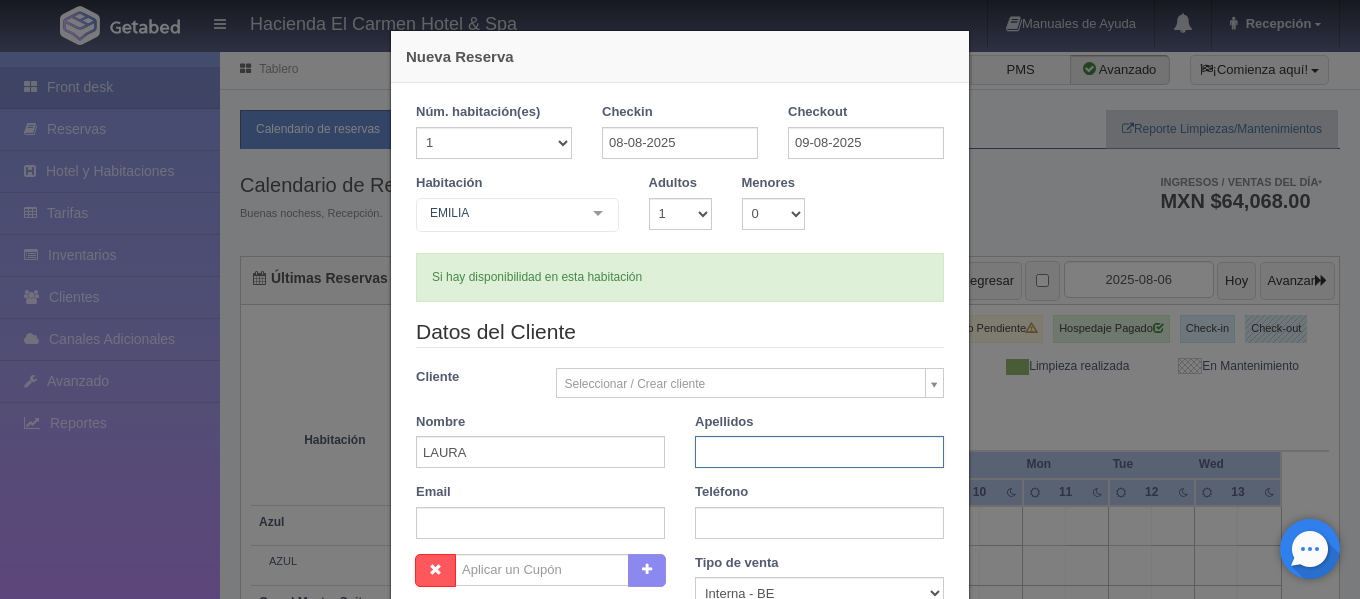 click at bounding box center (819, 452) 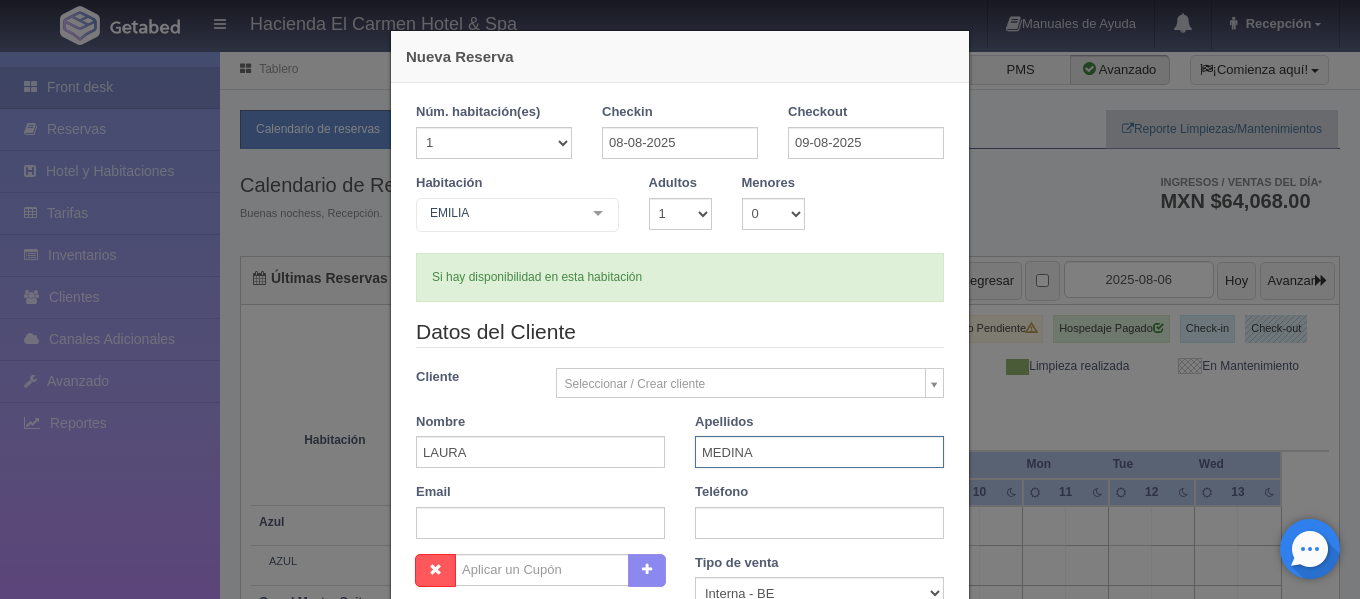 scroll, scrollTop: 384, scrollLeft: 0, axis: vertical 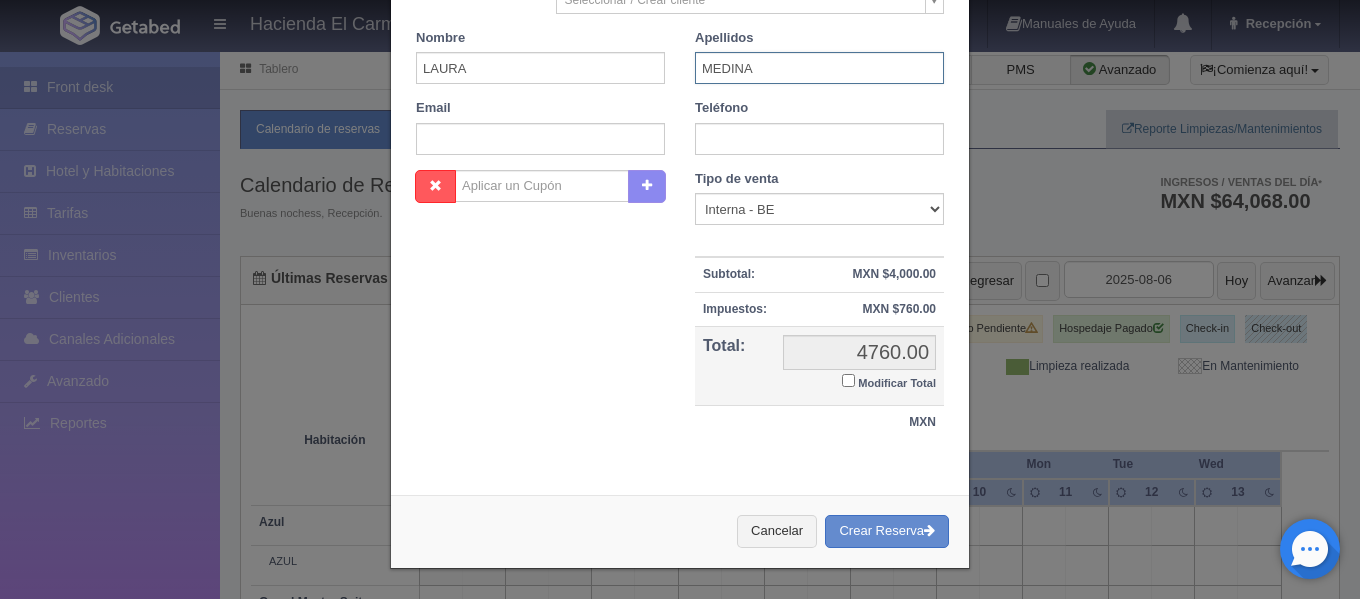 type on "MEDINA" 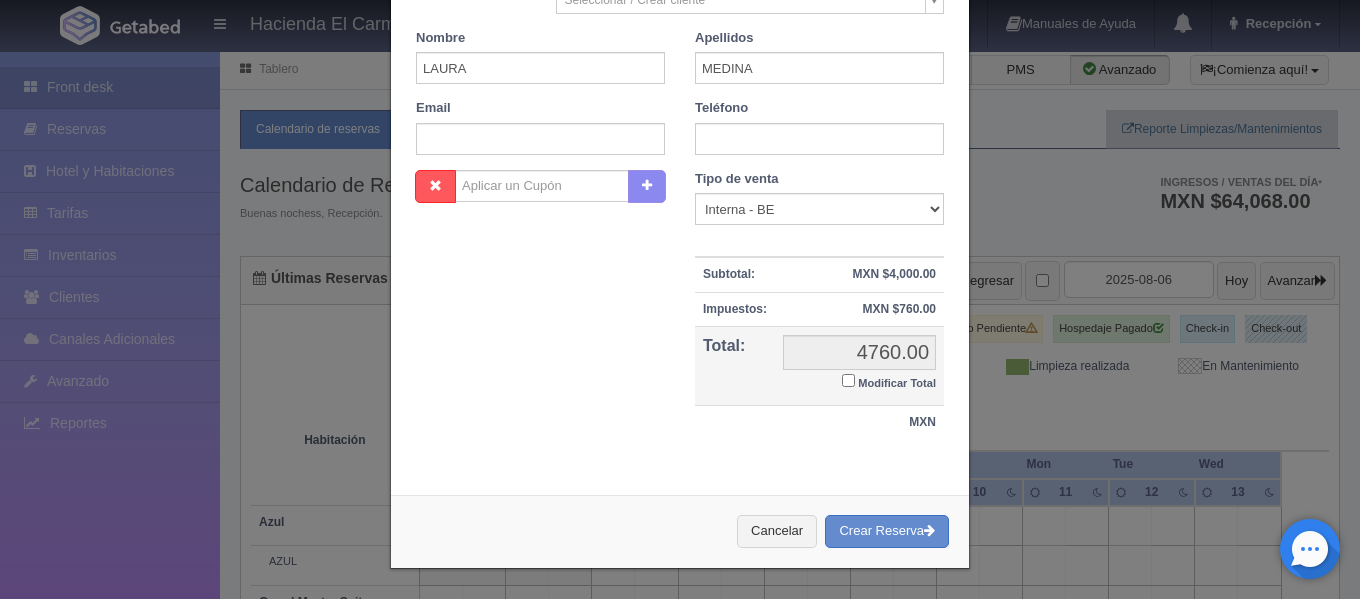 click on "Nombre Cupón :
Descuentos :    Tipo de venta   Correo Electronico   Interna - BE   Llamada   OTA Externa   Otro   WALK IN     Subtotal:   MXN $4,000.00   Descuento:     Impuestos:   MXN $760.00   Total:   4760.00   4760.00     Modificar Total   MXN" at bounding box center [680, 315] 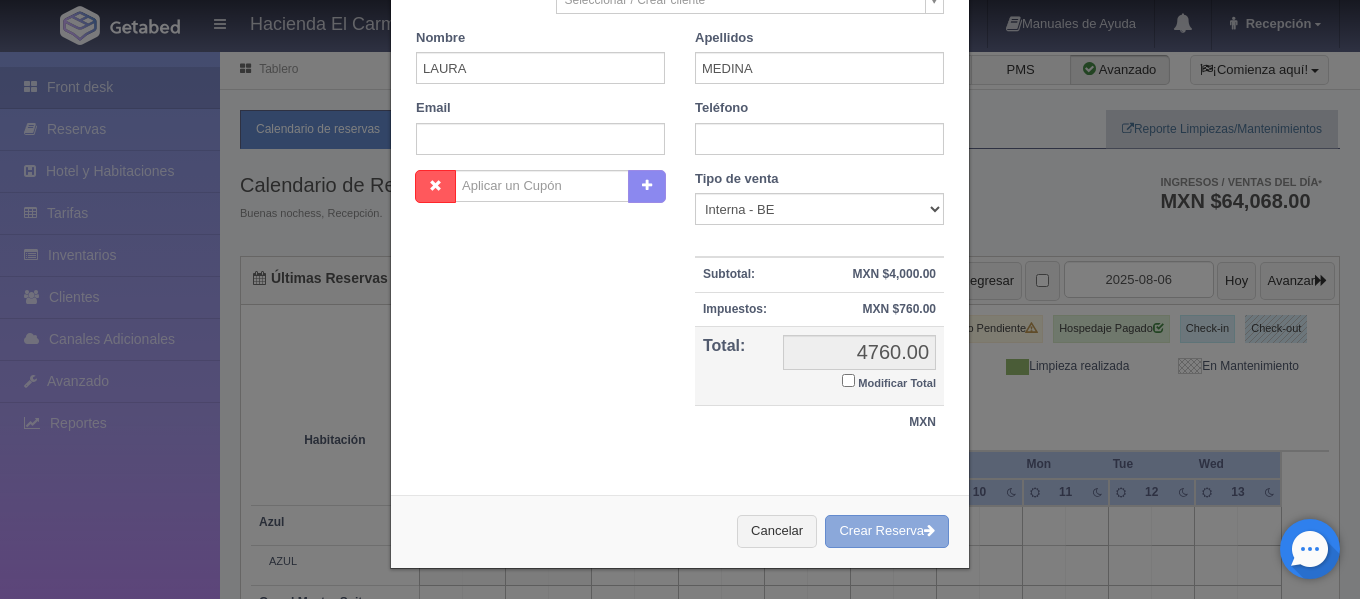 click on "Crear Reserva" at bounding box center (887, 531) 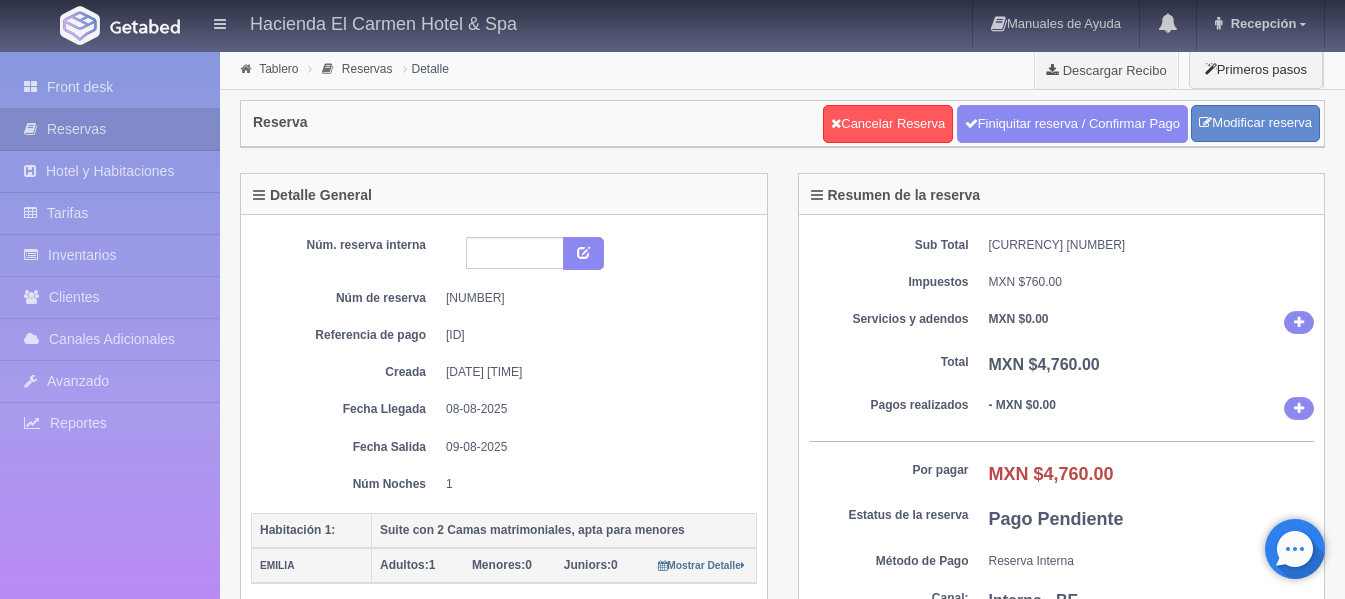 scroll, scrollTop: 0, scrollLeft: 0, axis: both 